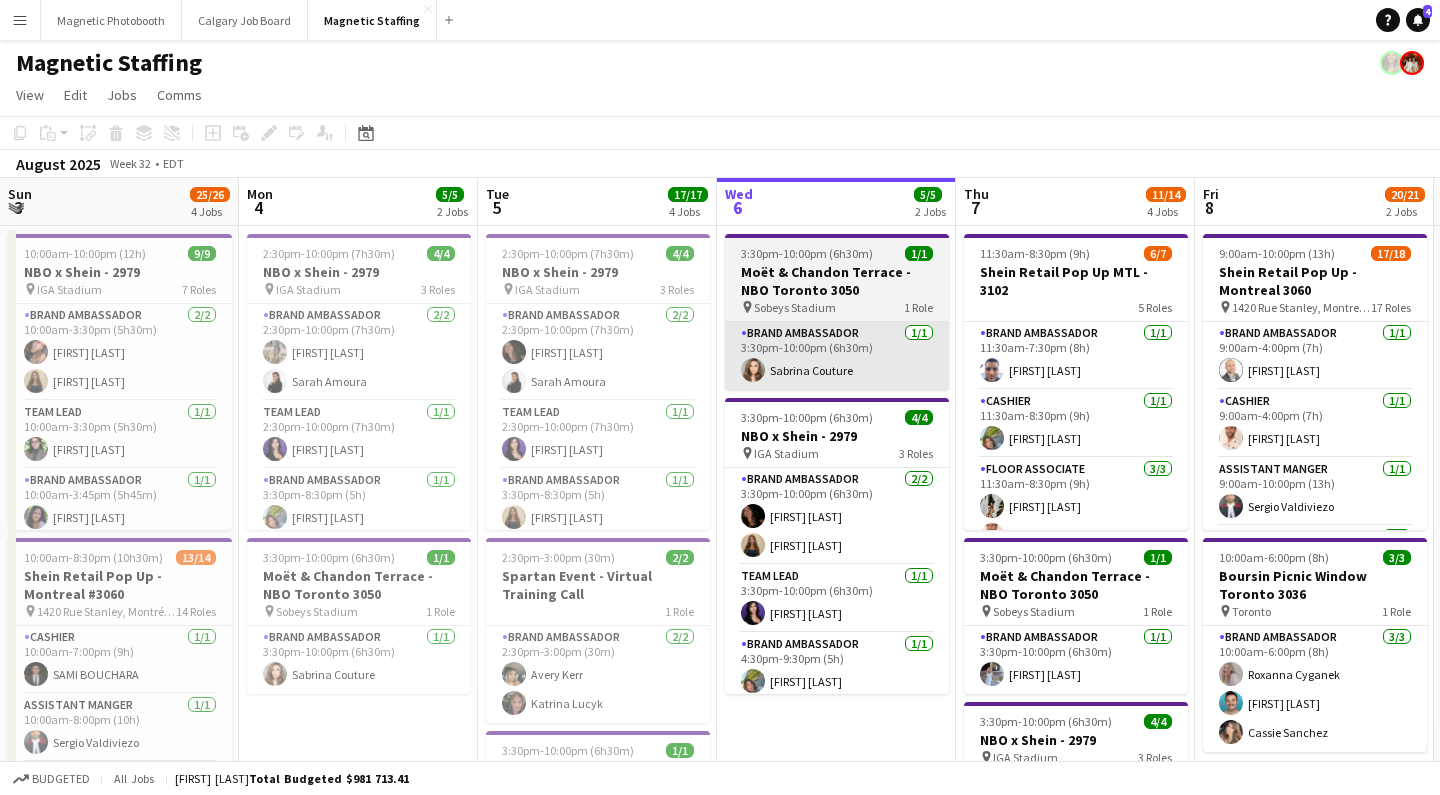 scroll, scrollTop: 0, scrollLeft: 0, axis: both 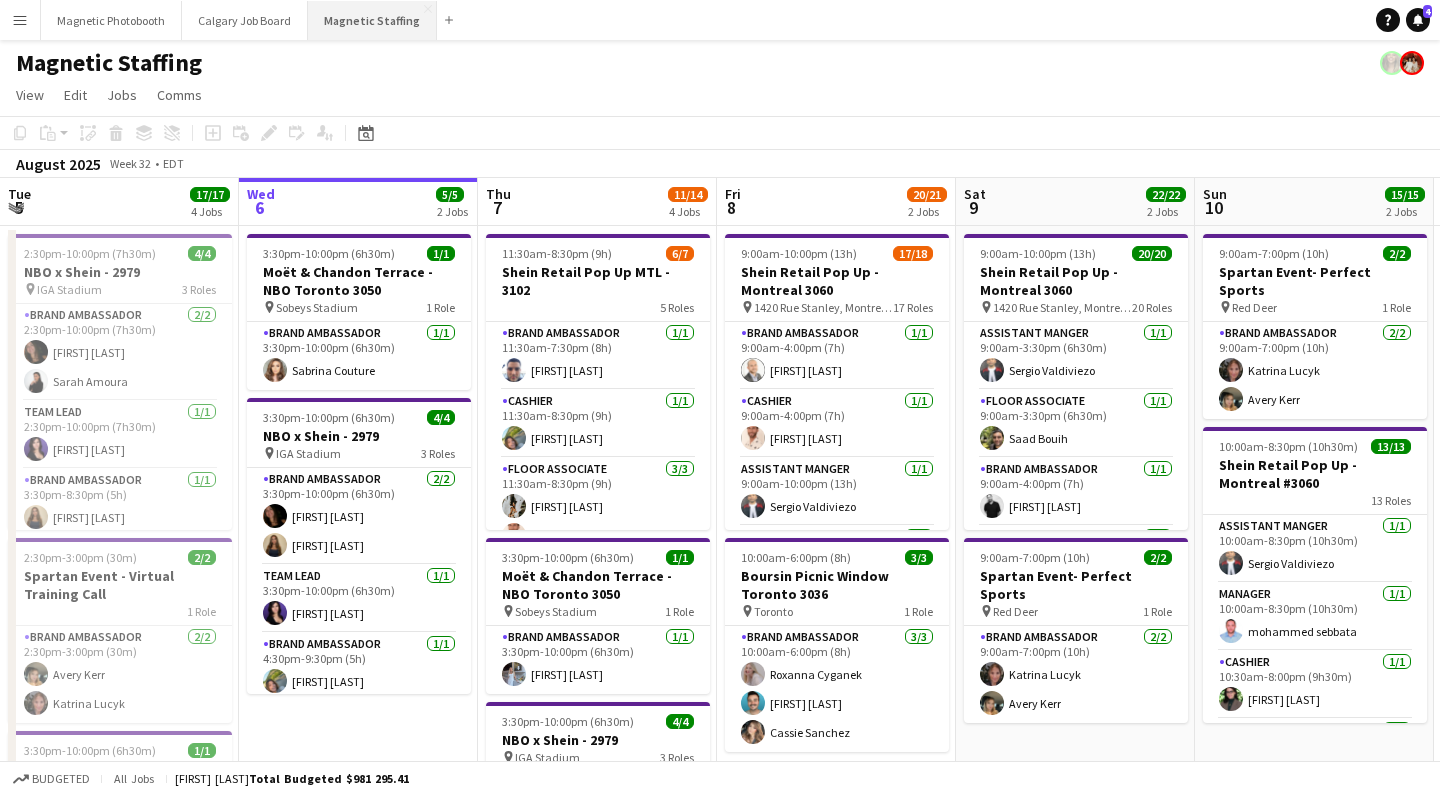 click on "Magnetic Staffing
Close" at bounding box center (372, 20) 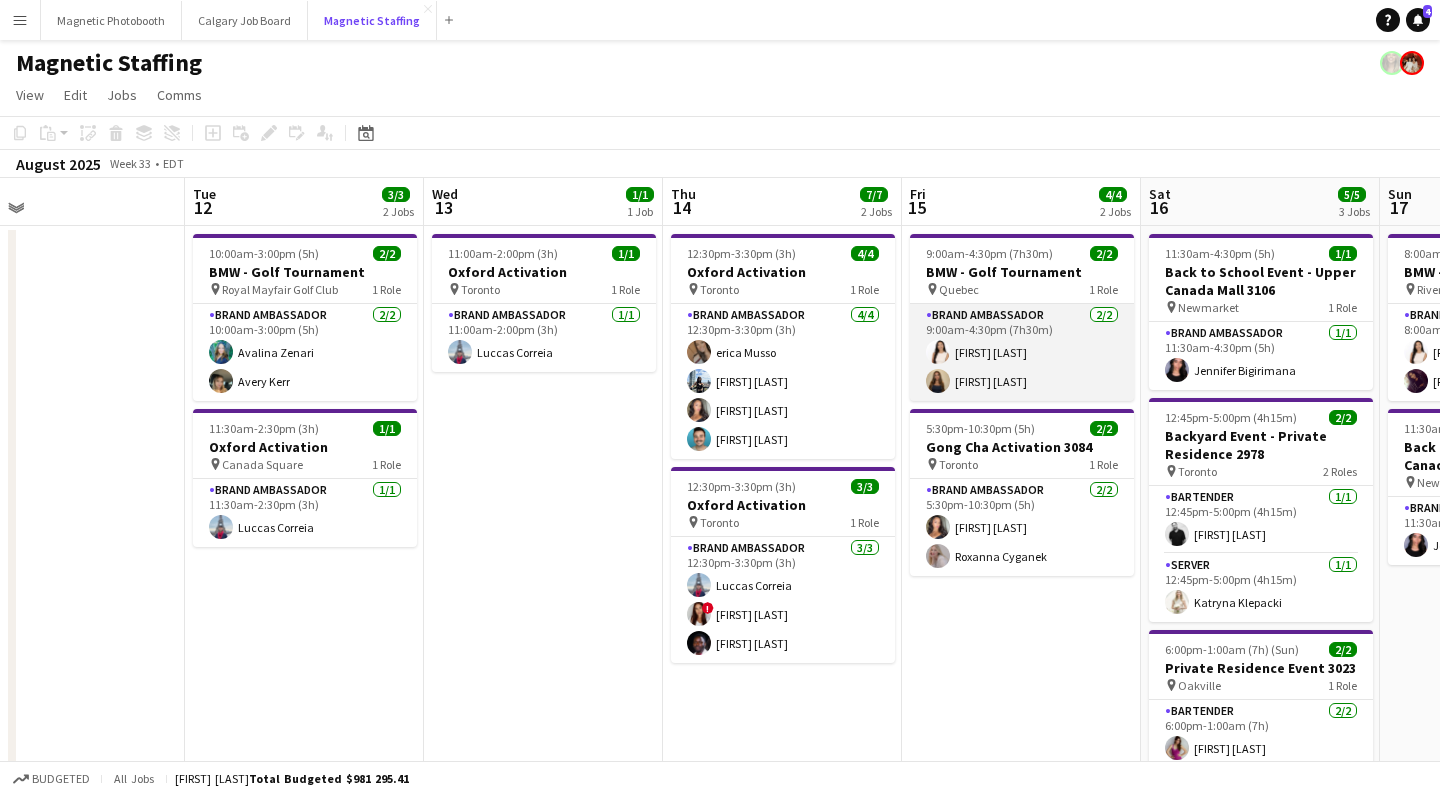 scroll, scrollTop: 0, scrollLeft: 528, axis: horizontal 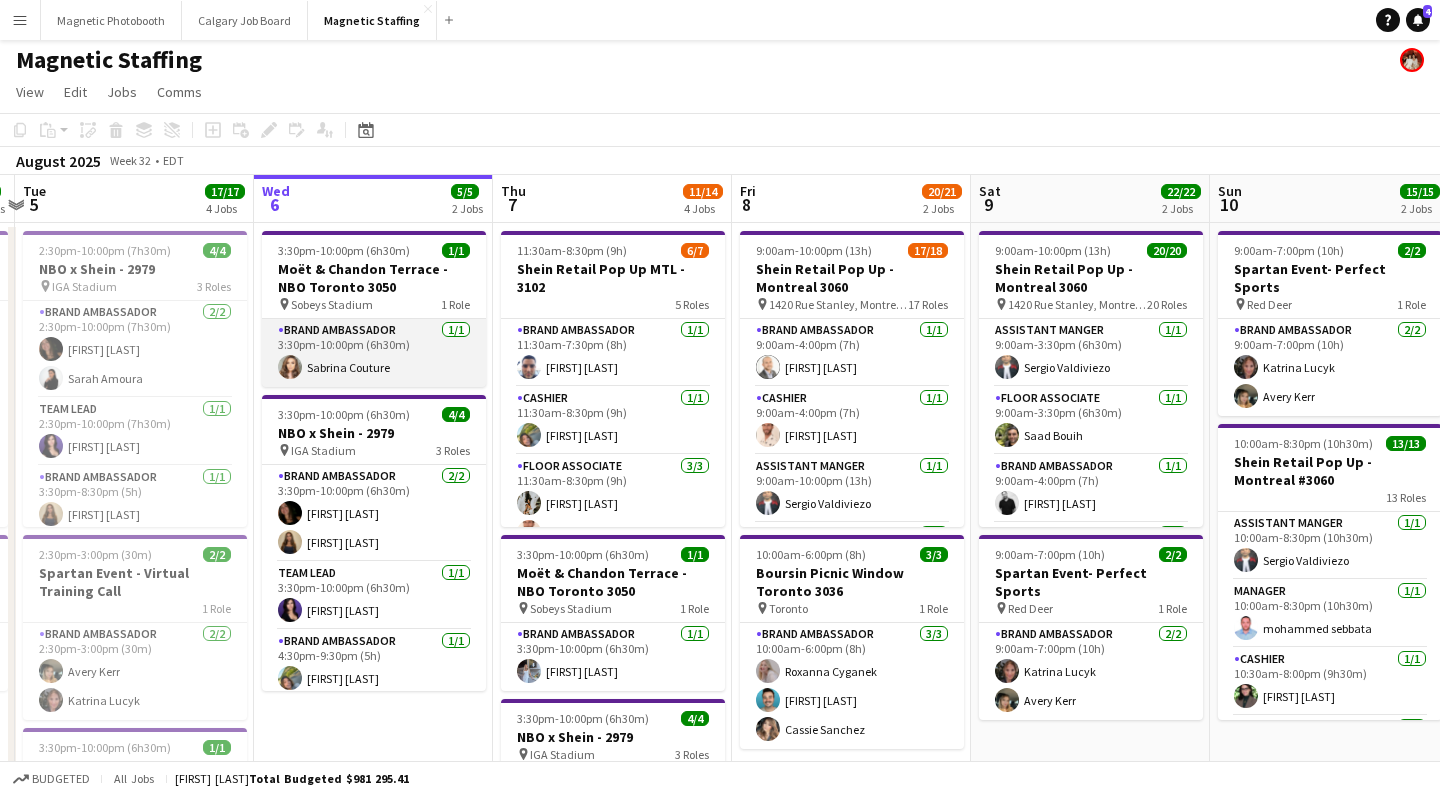 click on "Brand Ambassador   1/1   3:30pm-10:00pm (6h30m)
[FIRST] [LAST]" at bounding box center (374, 353) 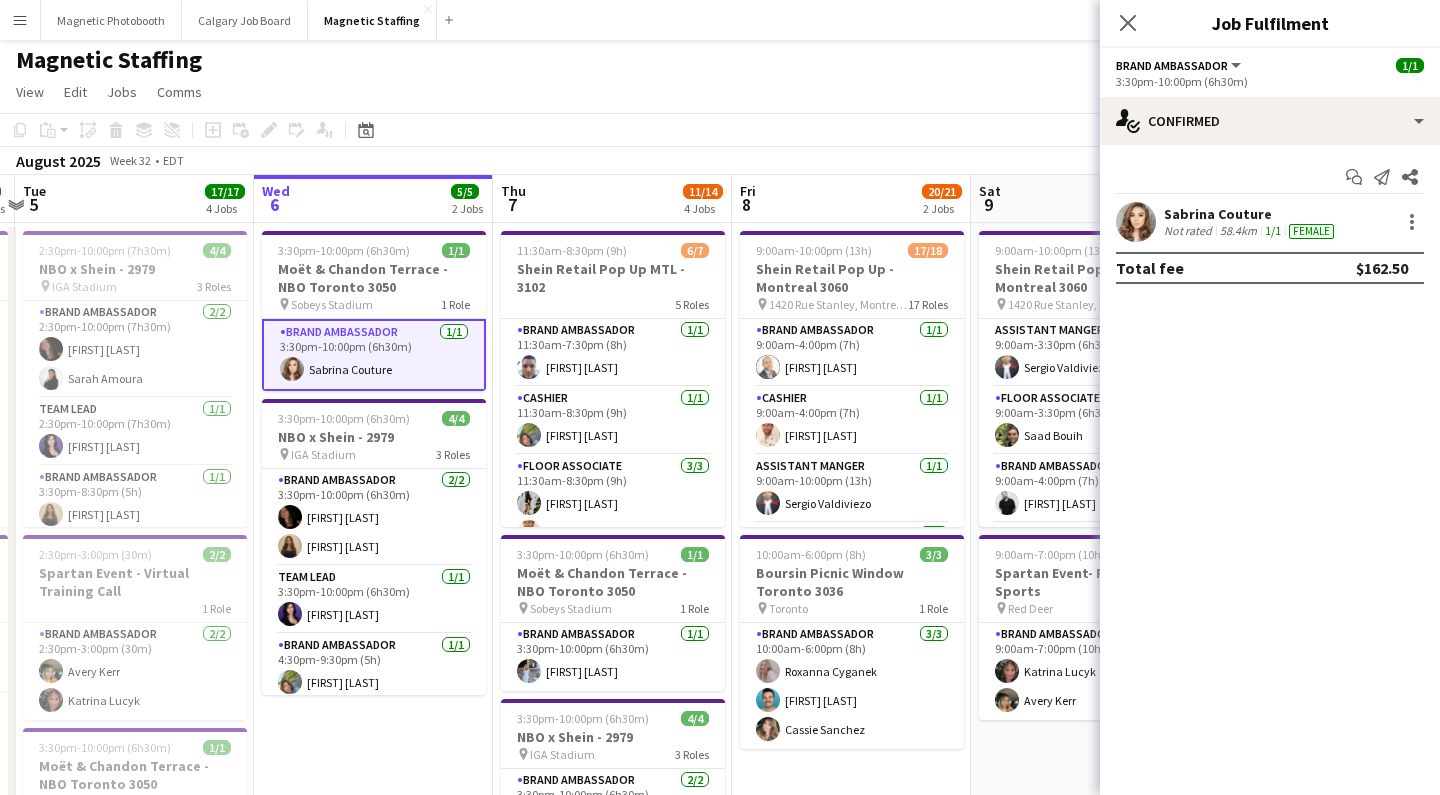 click on "Sabrina Couture" at bounding box center (1251, 214) 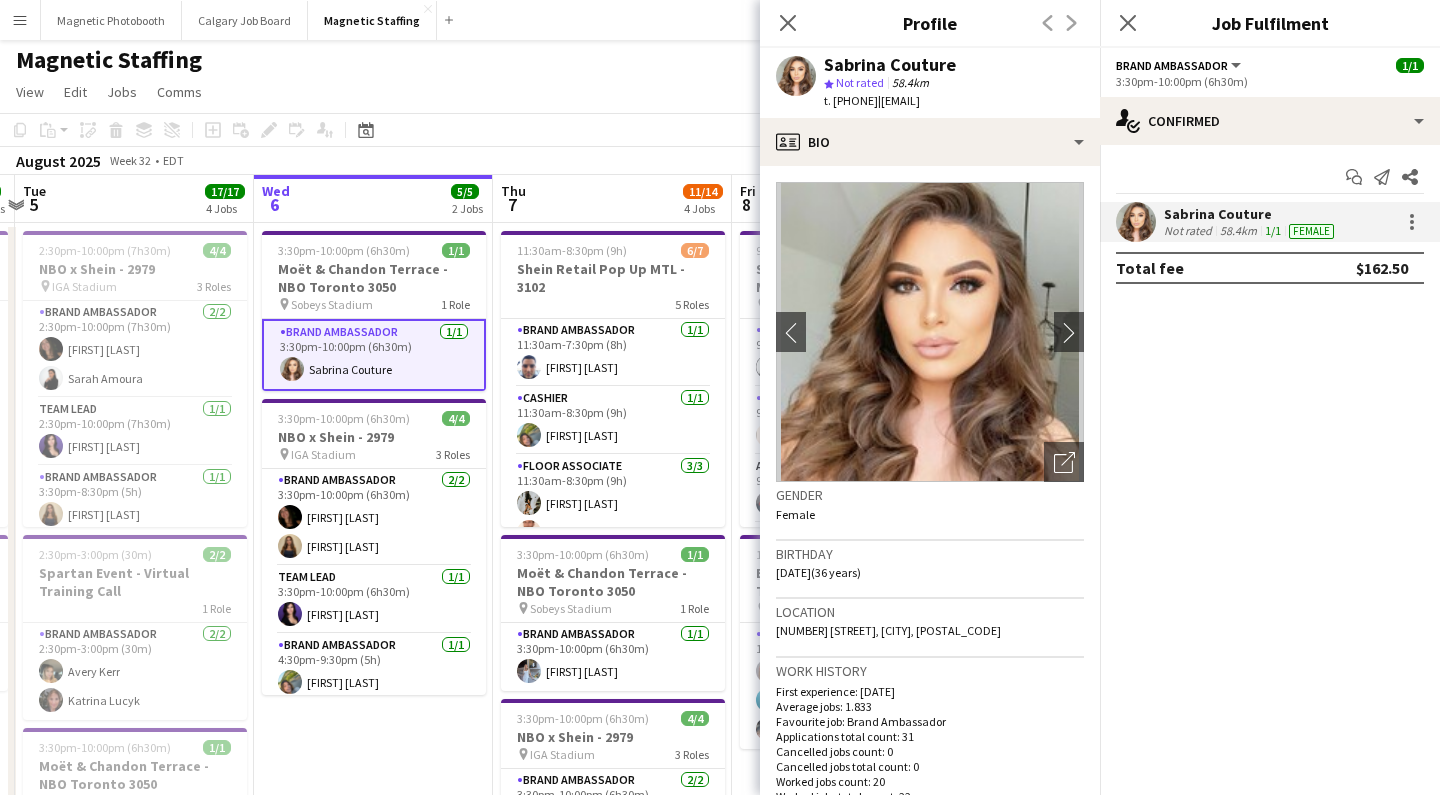 drag, startPoint x: 905, startPoint y: 103, endPoint x: 839, endPoint y: 103, distance: 66 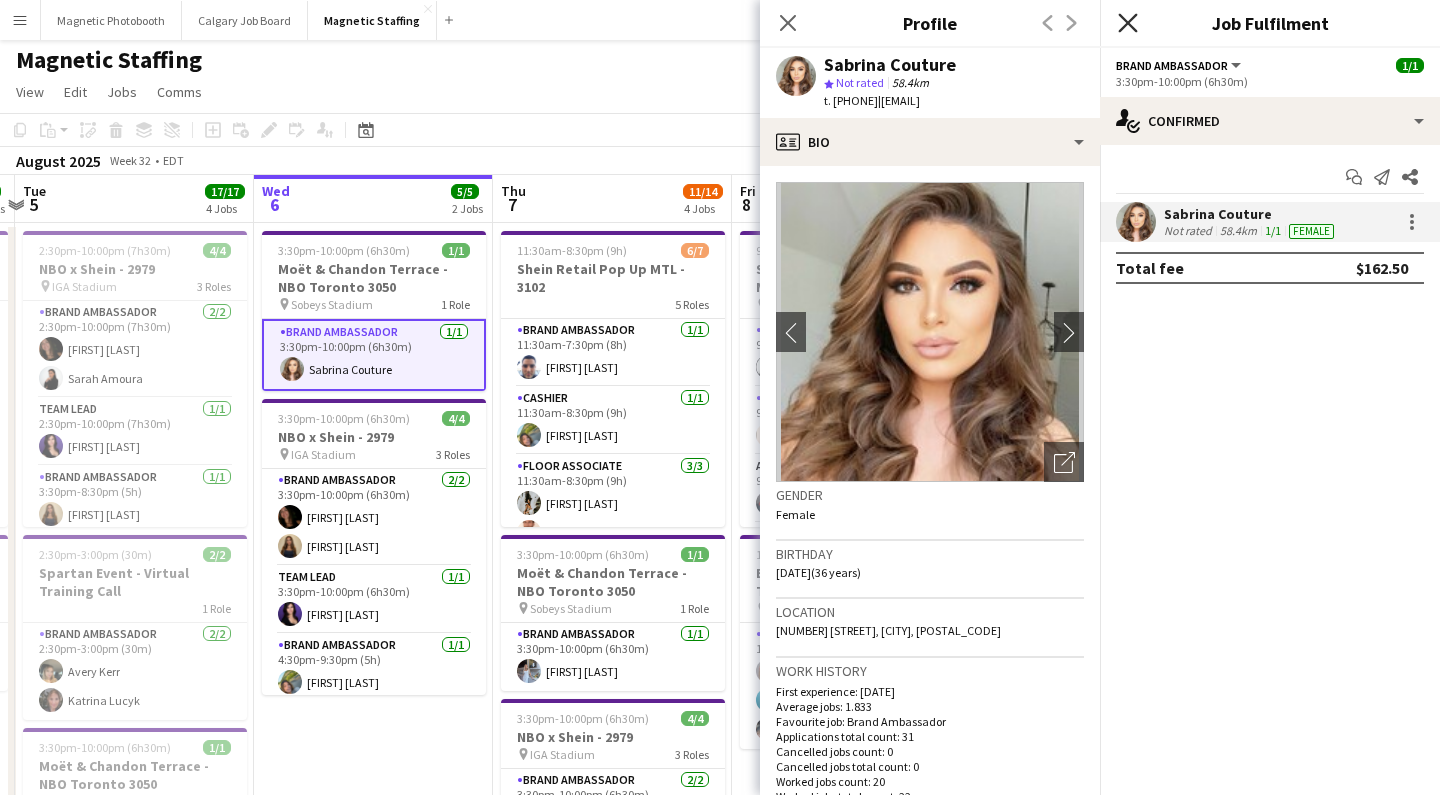 click on "Close pop-in" 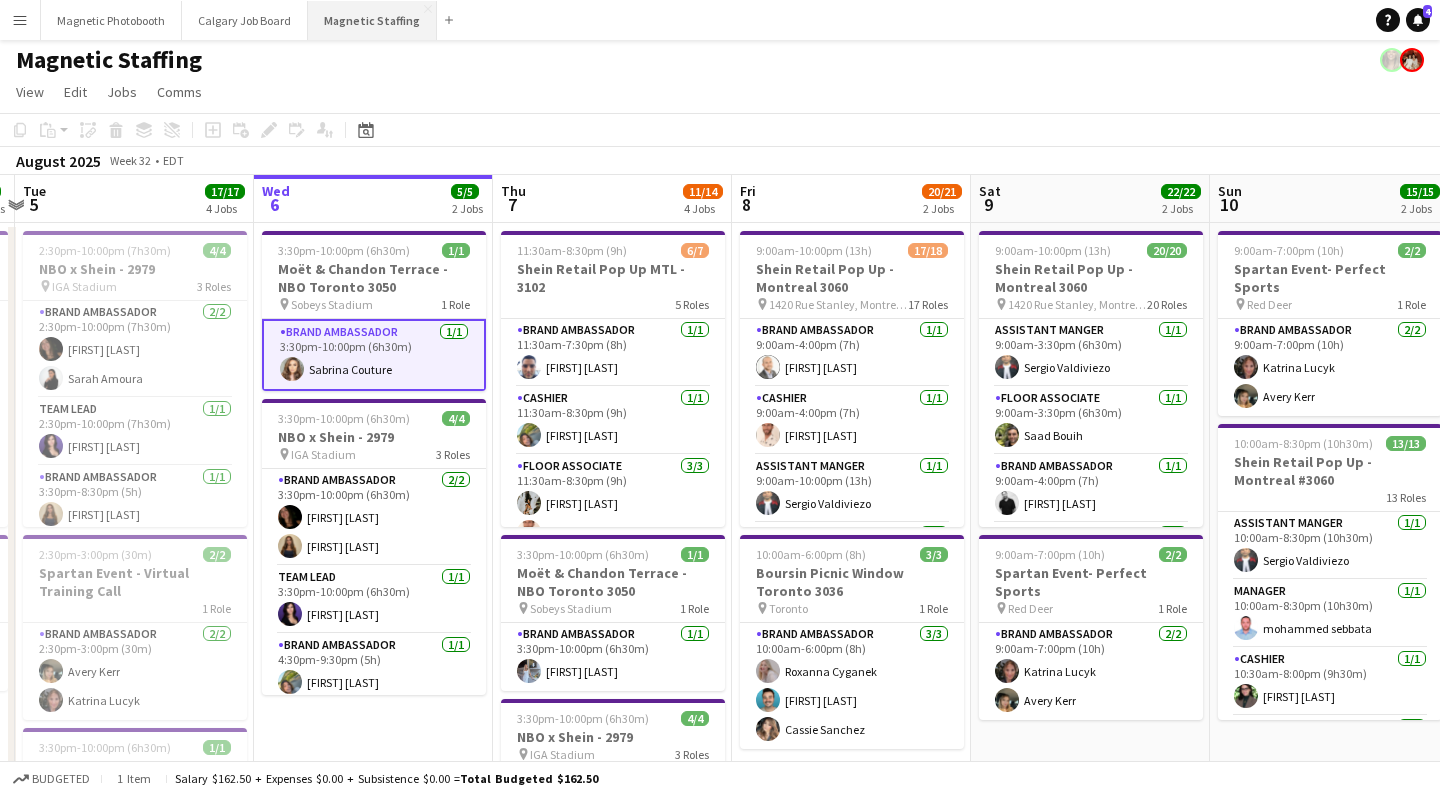 click on "Magnetic Staffing
Close" at bounding box center (372, 20) 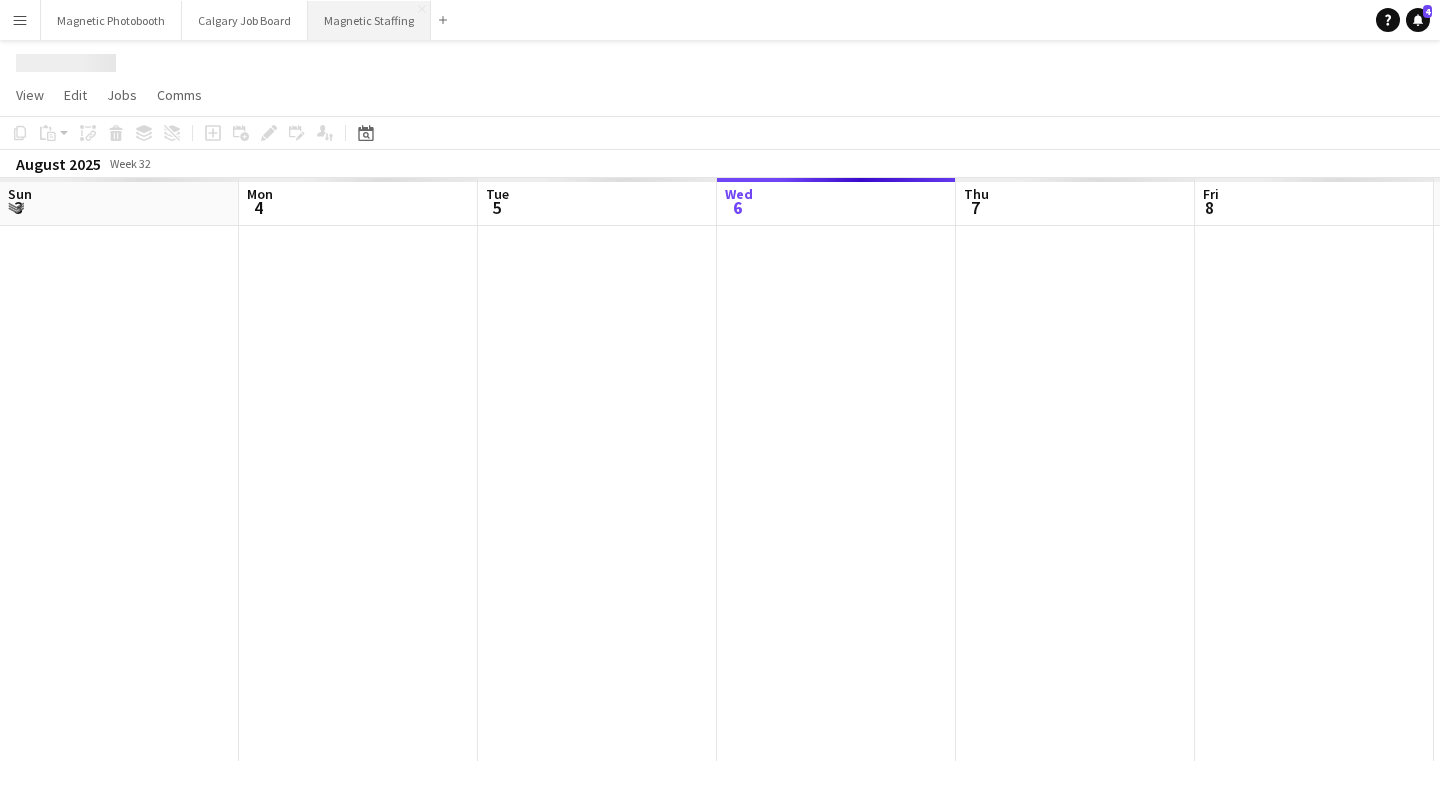 scroll, scrollTop: 0, scrollLeft: 0, axis: both 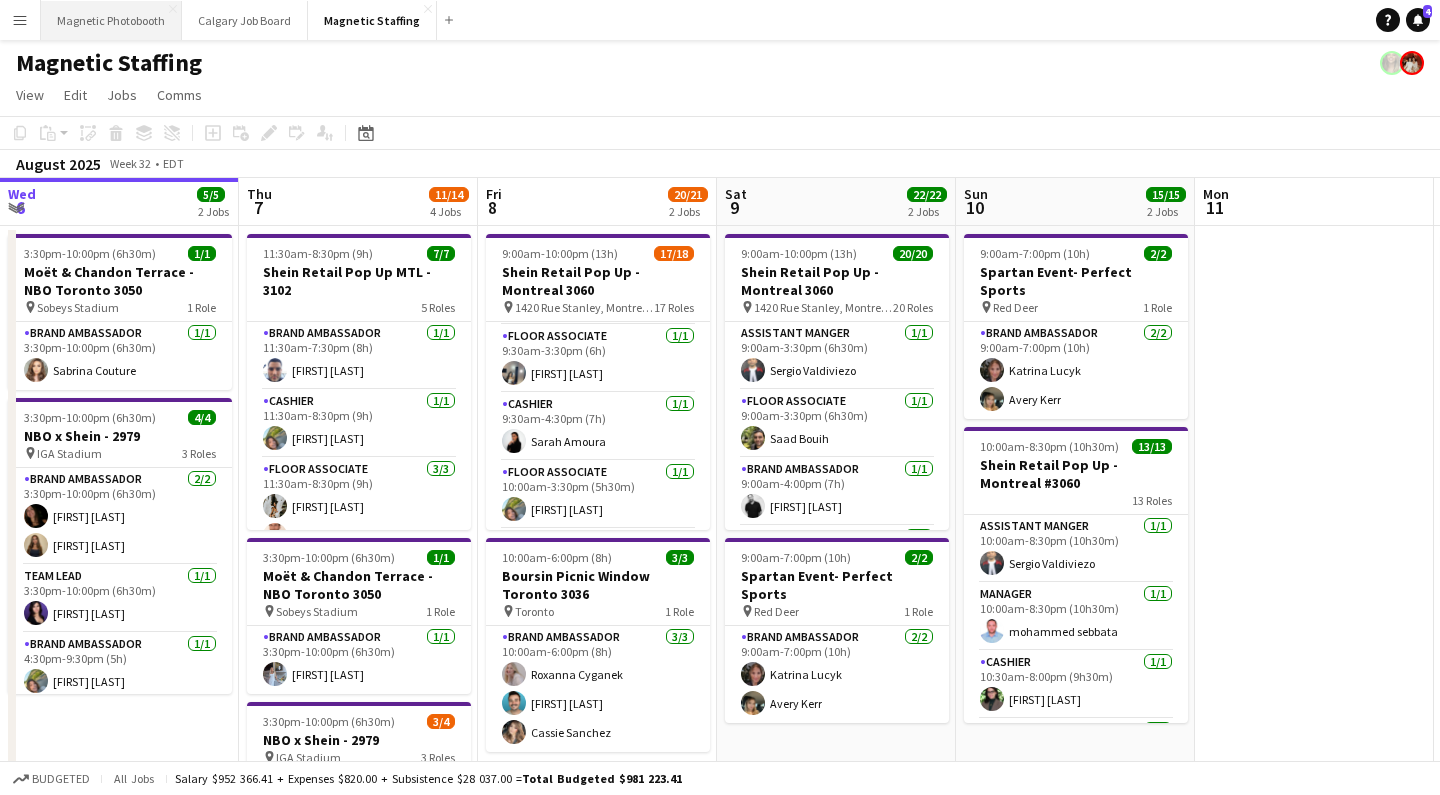 click on "Magnetic Photobooth
Close" at bounding box center [111, 20] 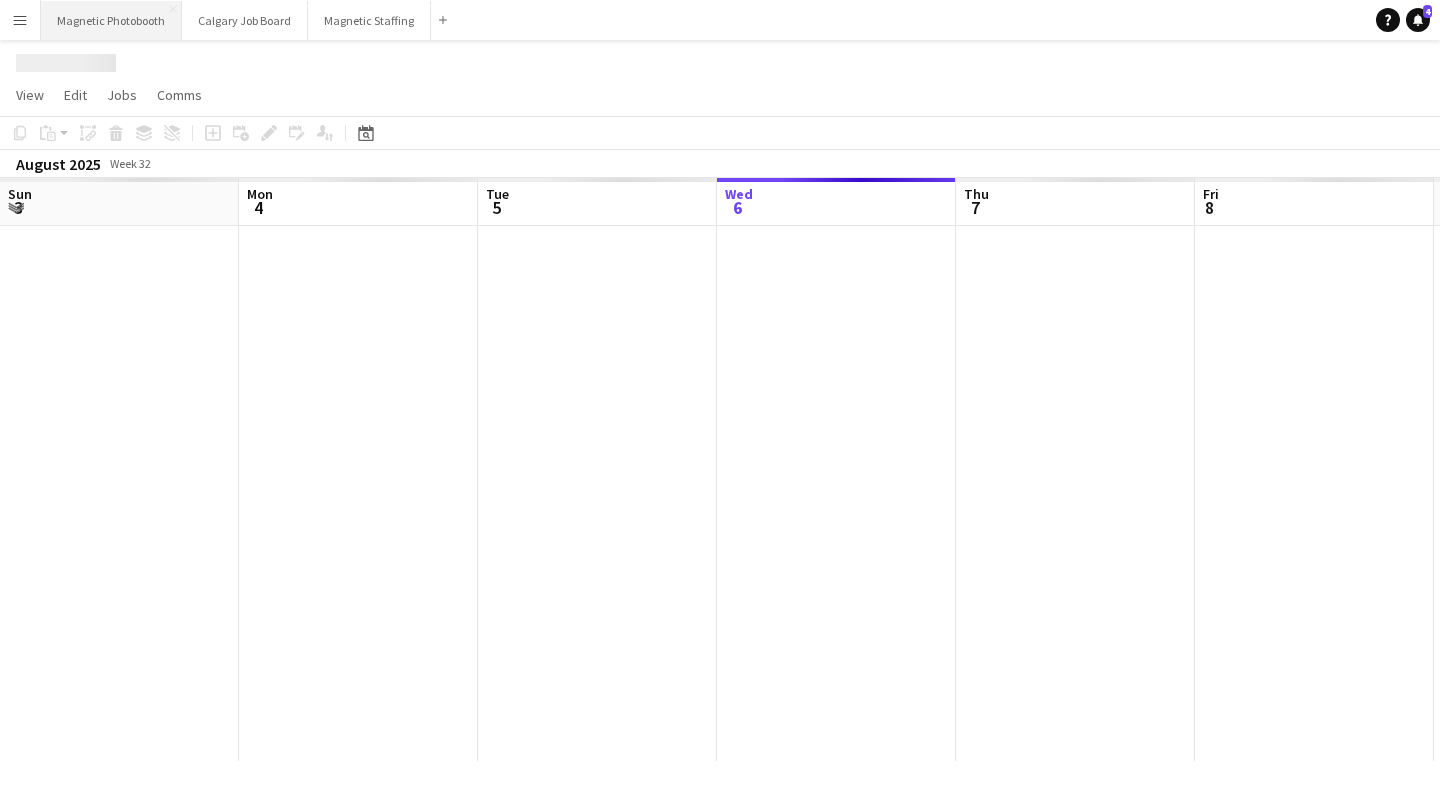 scroll, scrollTop: 0, scrollLeft: 478, axis: horizontal 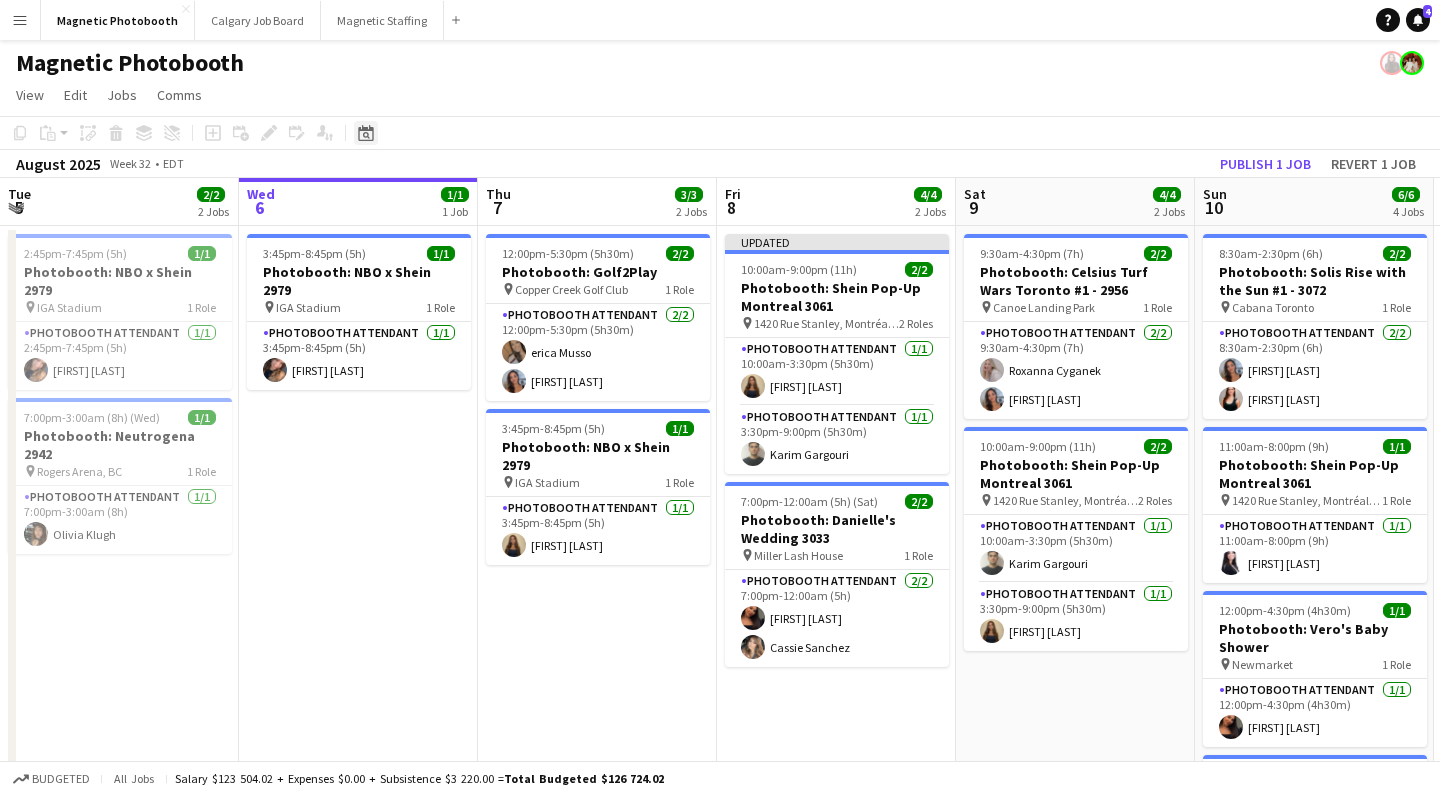 click on "Date picker" 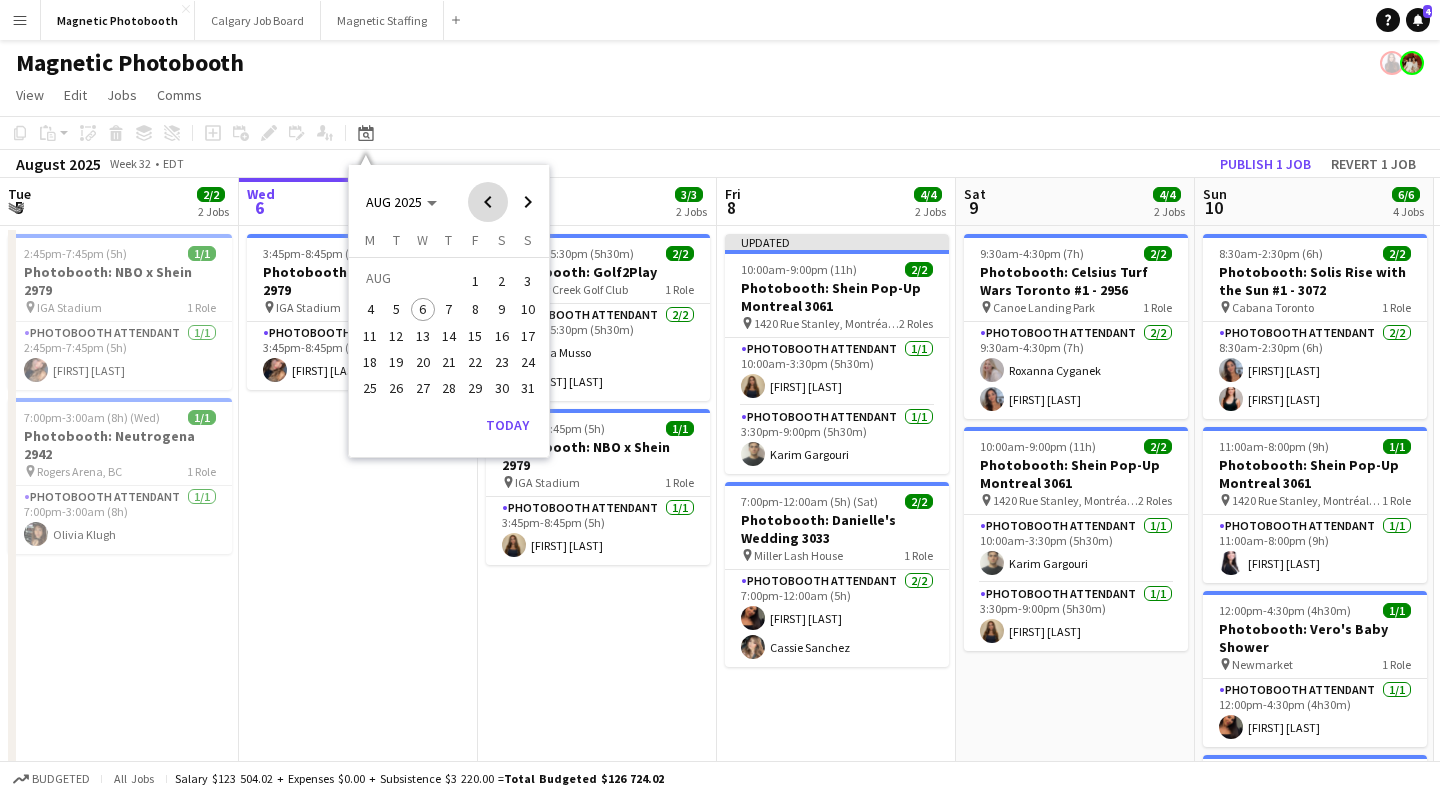 click at bounding box center [488, 202] 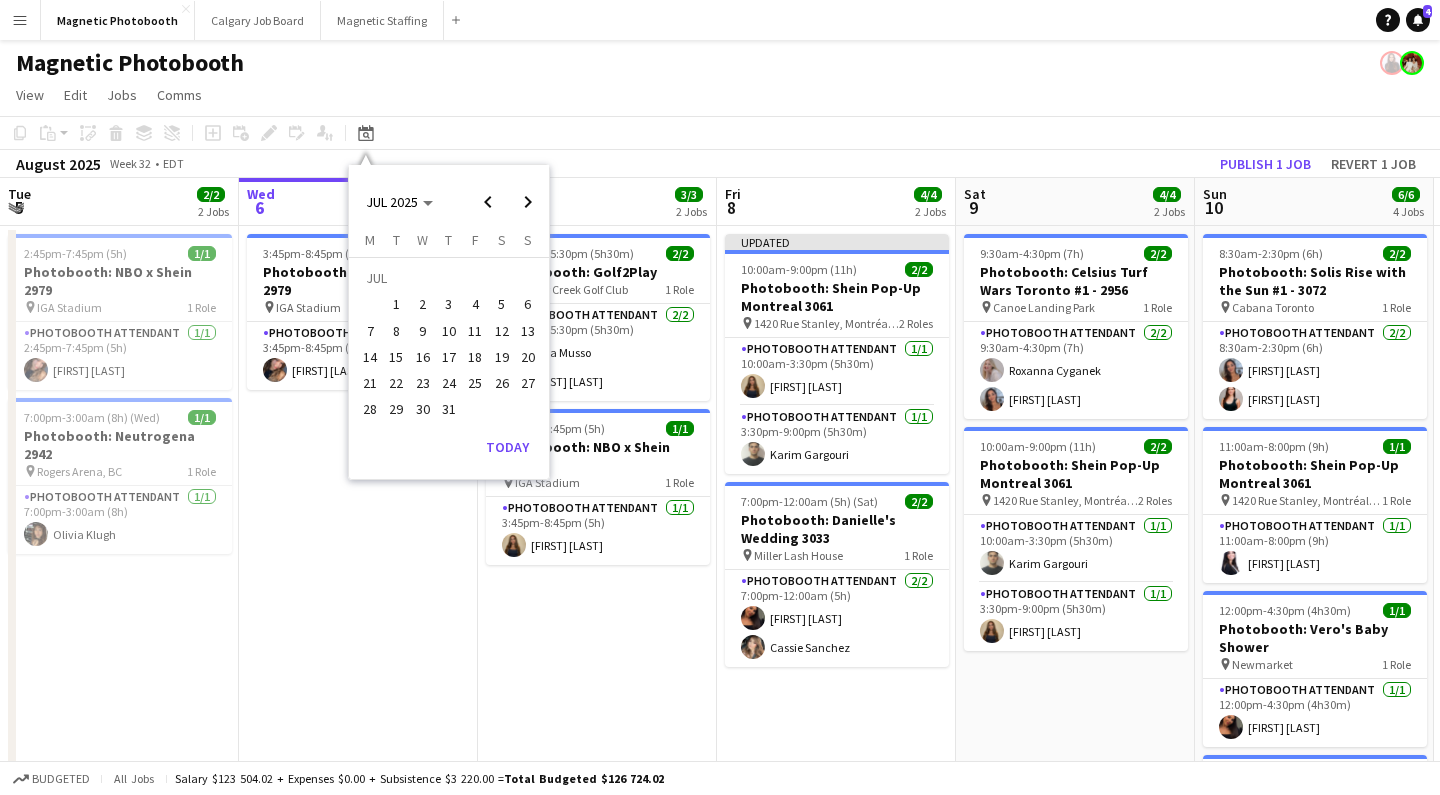 click on "1" at bounding box center (397, 305) 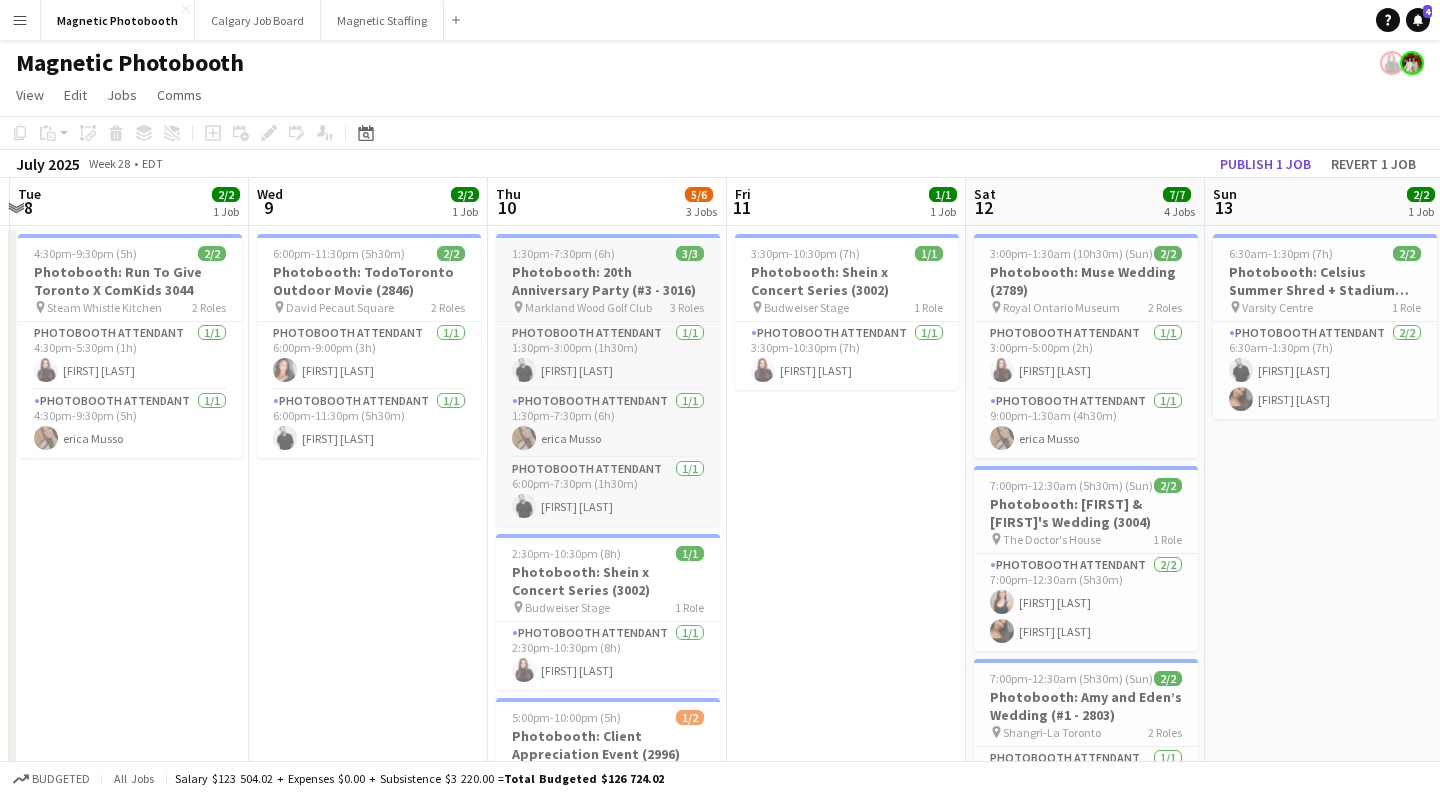 scroll, scrollTop: 0, scrollLeft: 703, axis: horizontal 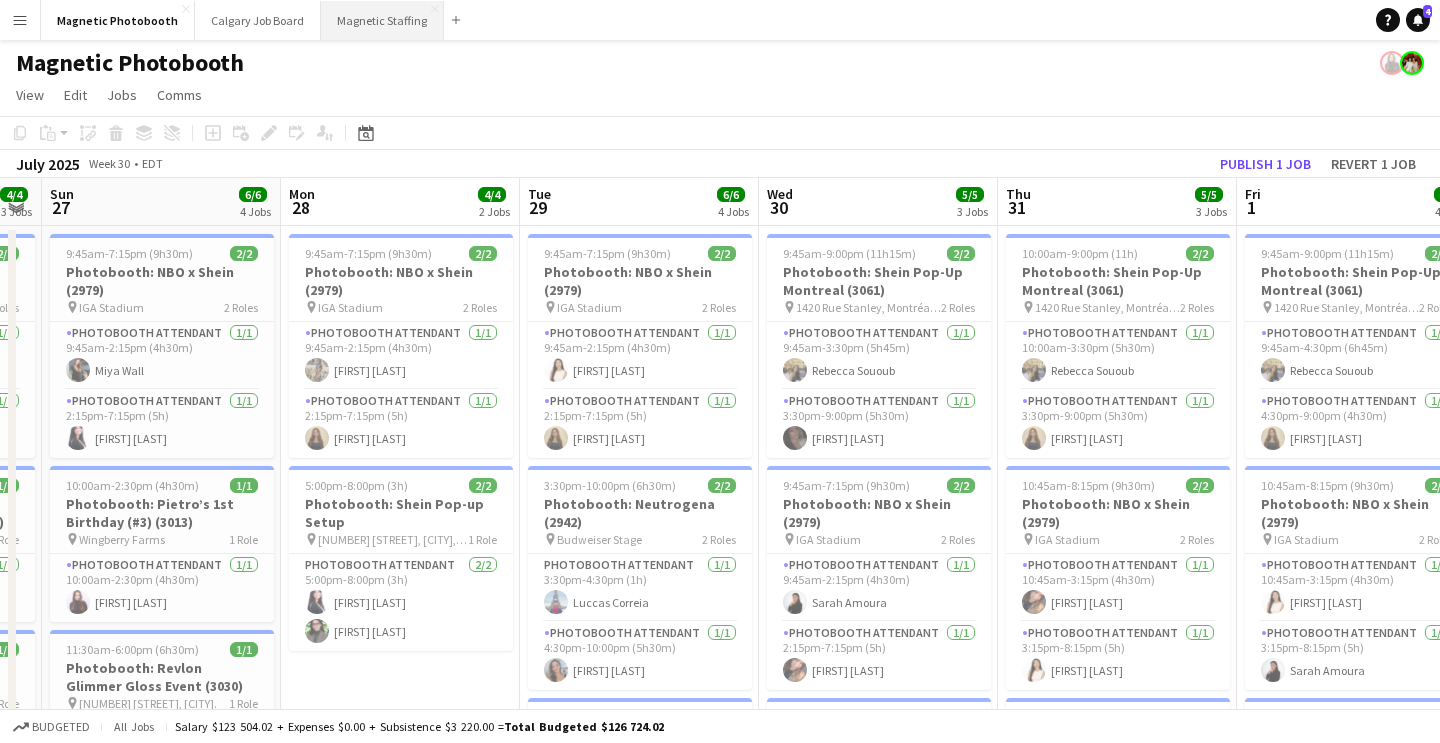 click on "Magnetic Staffing
Close" at bounding box center [382, 20] 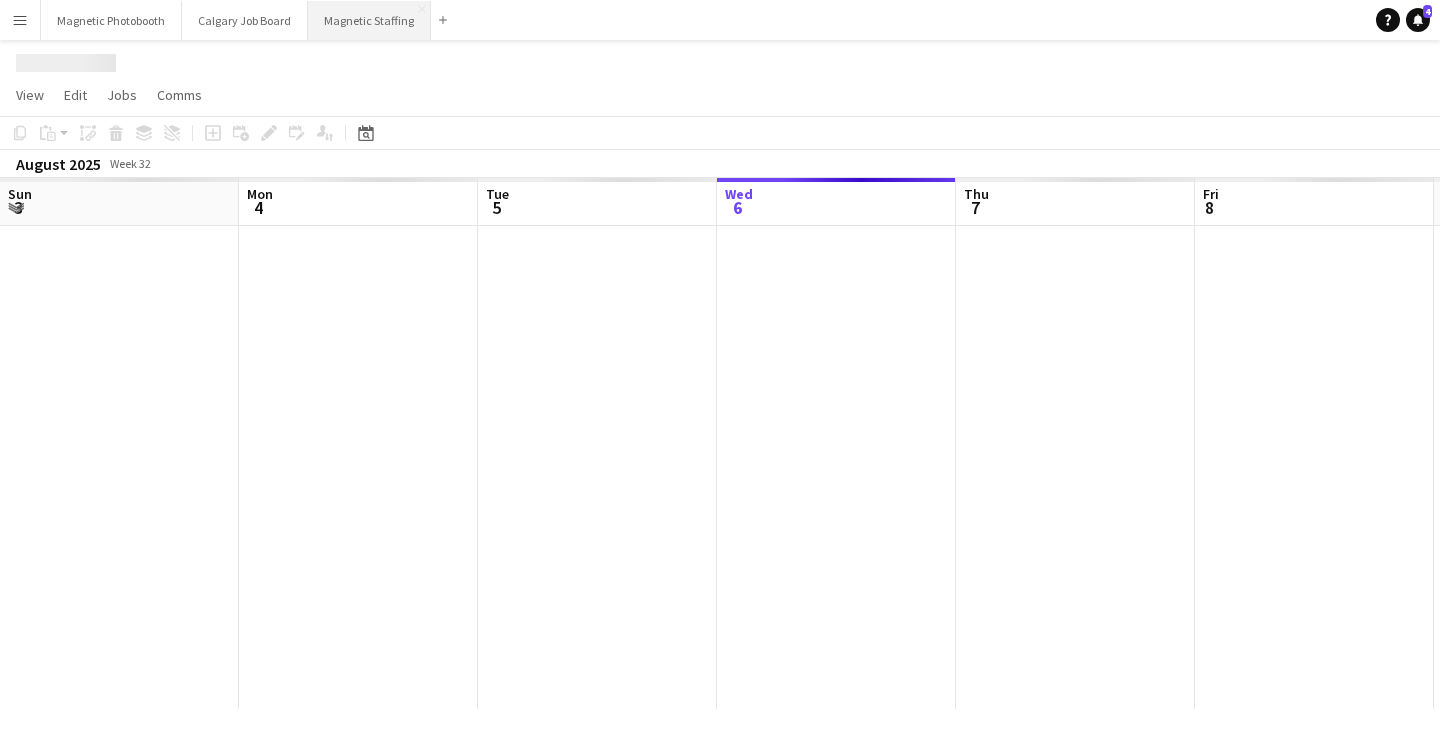 scroll, scrollTop: 0, scrollLeft: 478, axis: horizontal 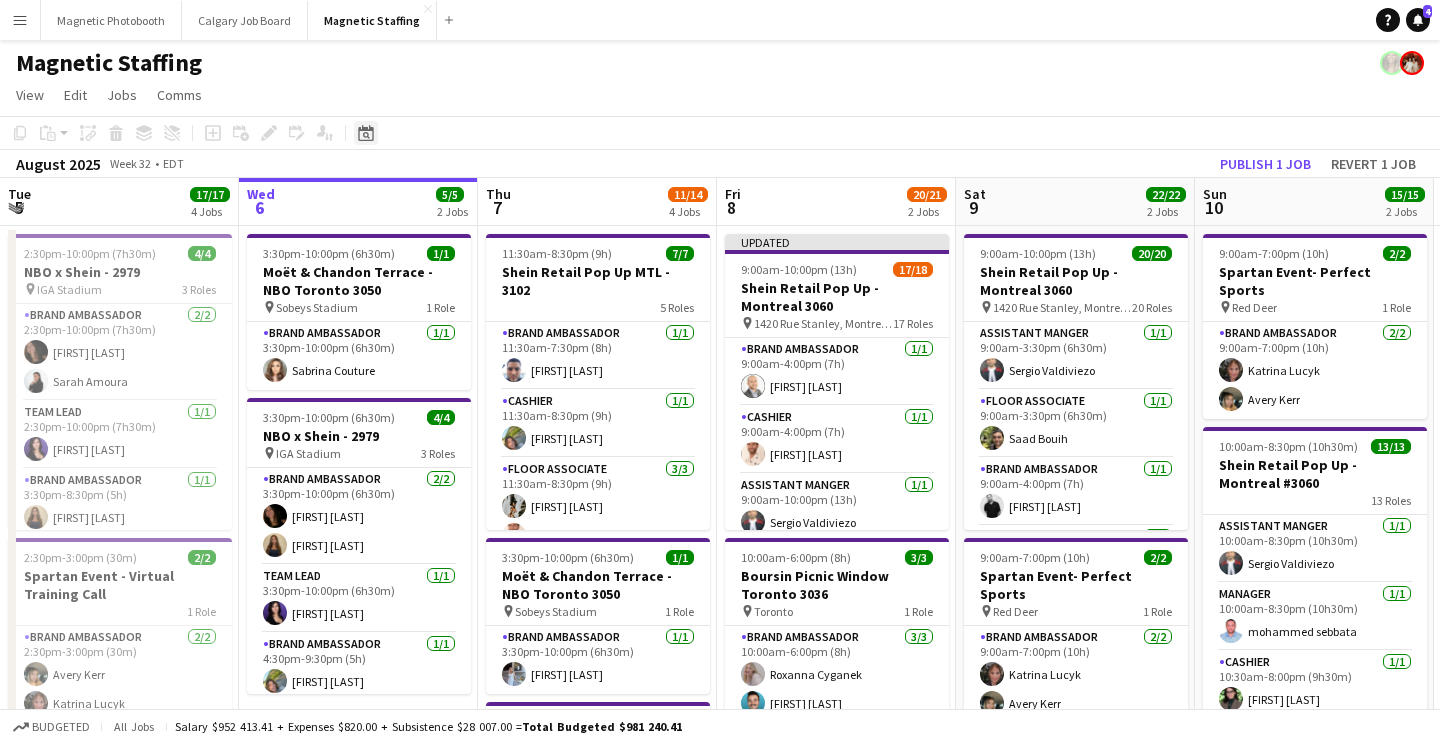 click 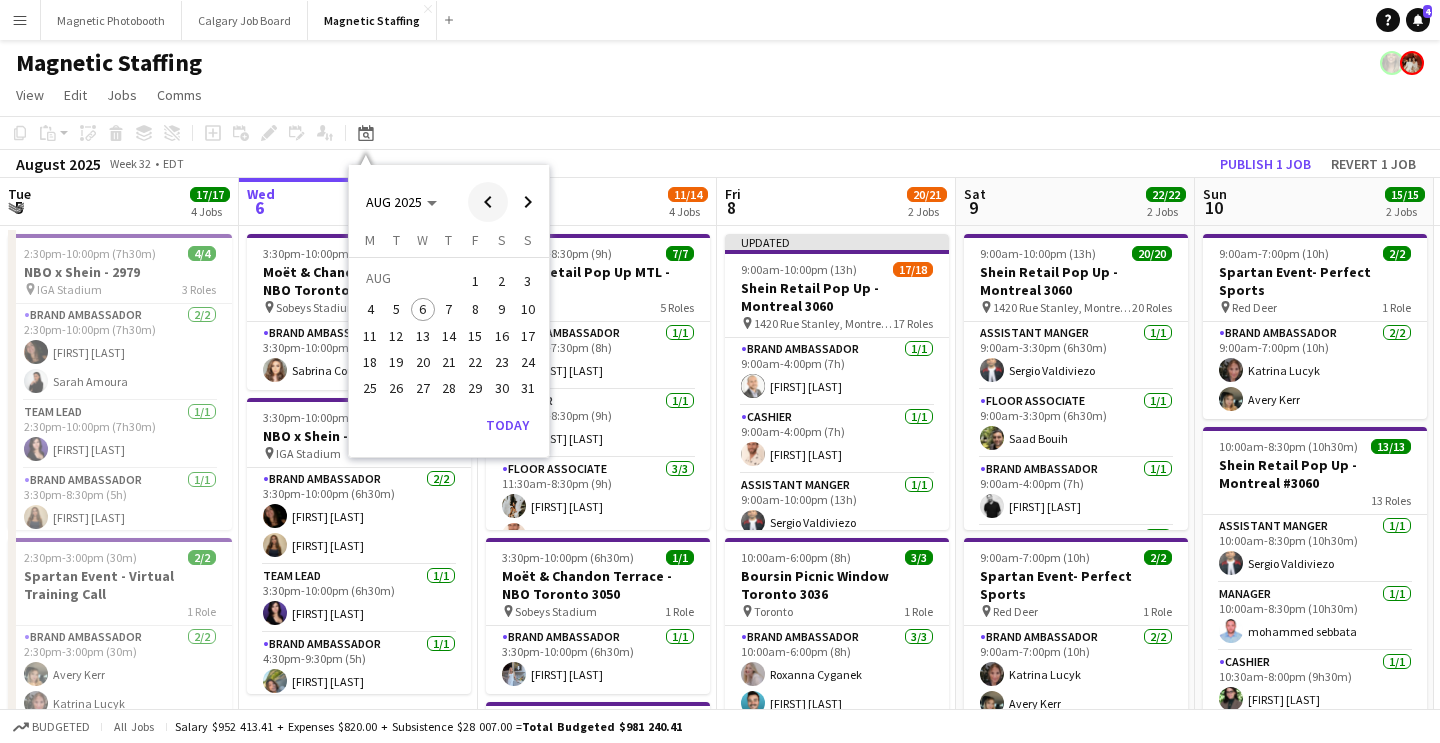 click at bounding box center [488, 202] 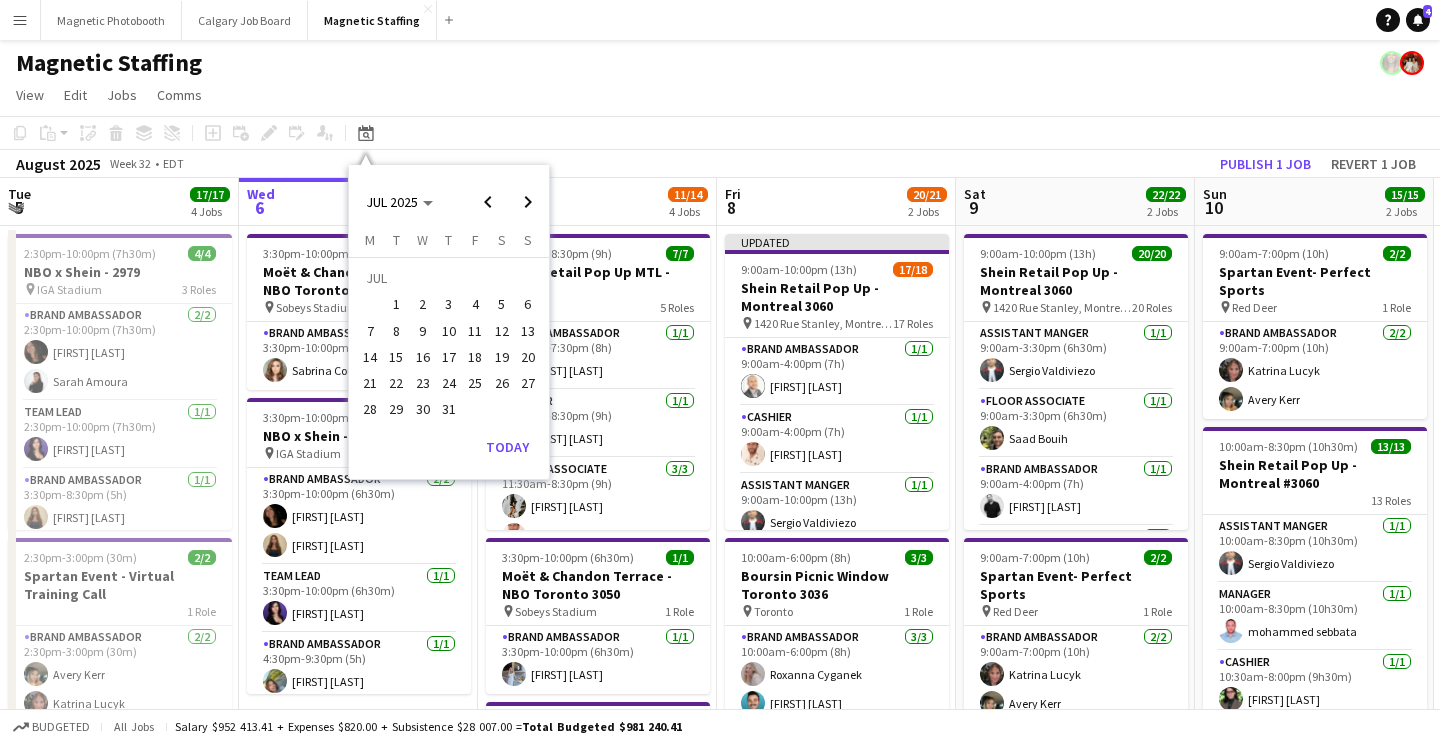 click on "1" at bounding box center [397, 305] 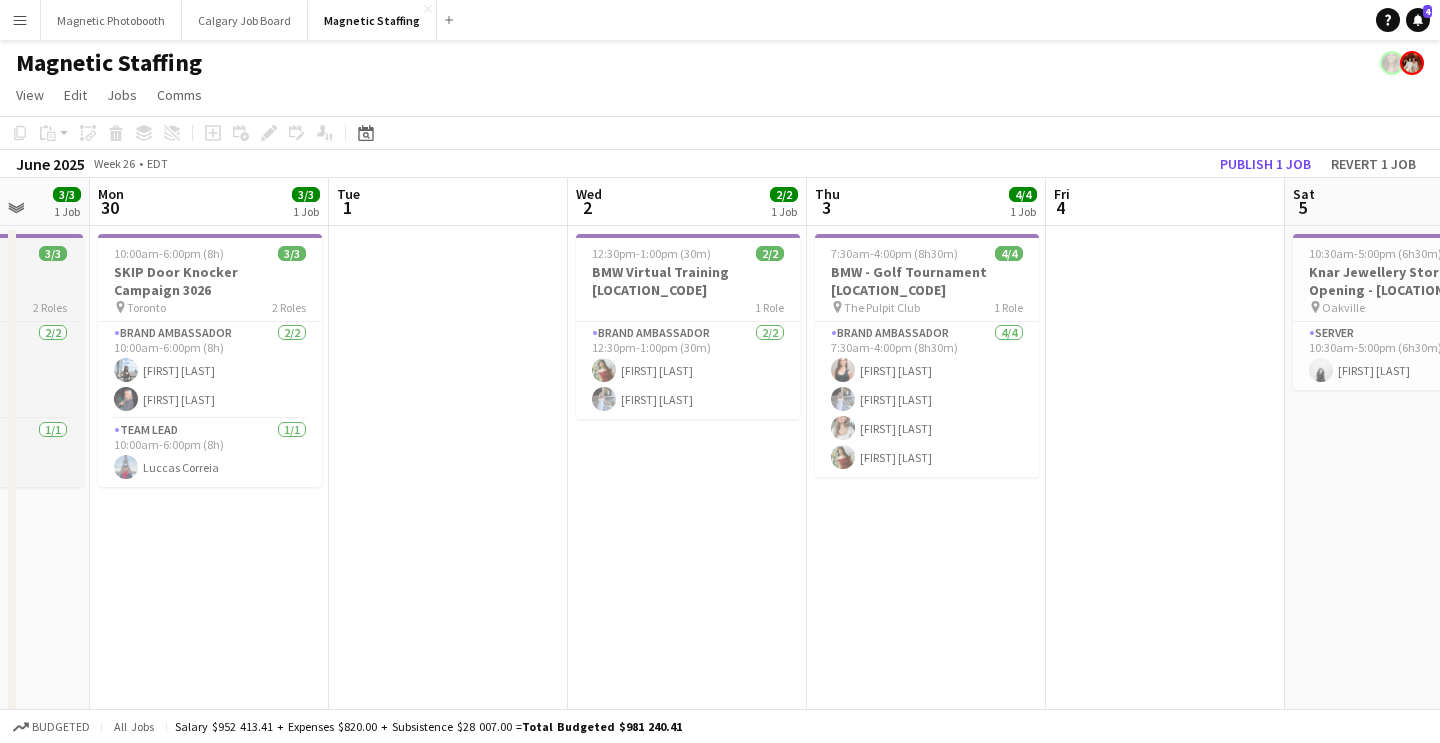 scroll, scrollTop: 0, scrollLeft: 867, axis: horizontal 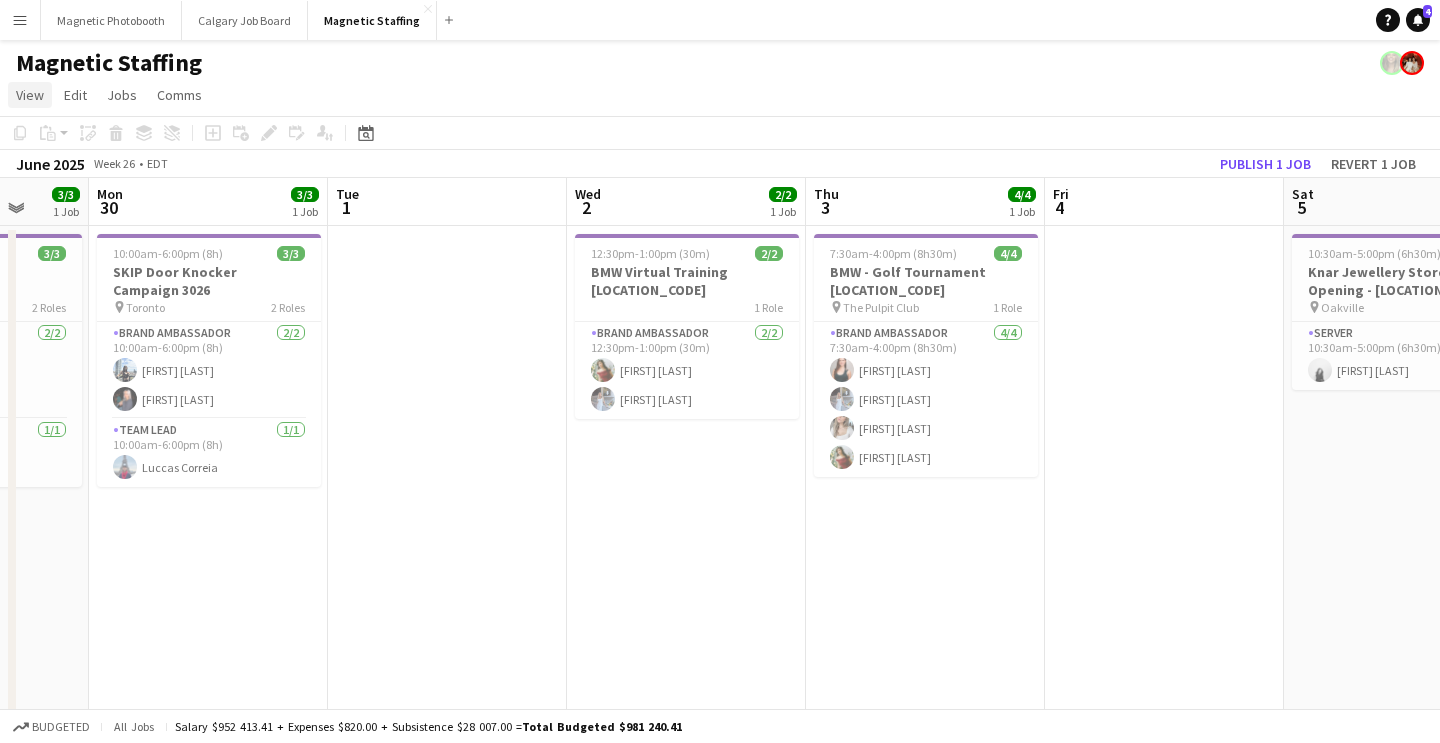 click on "View" 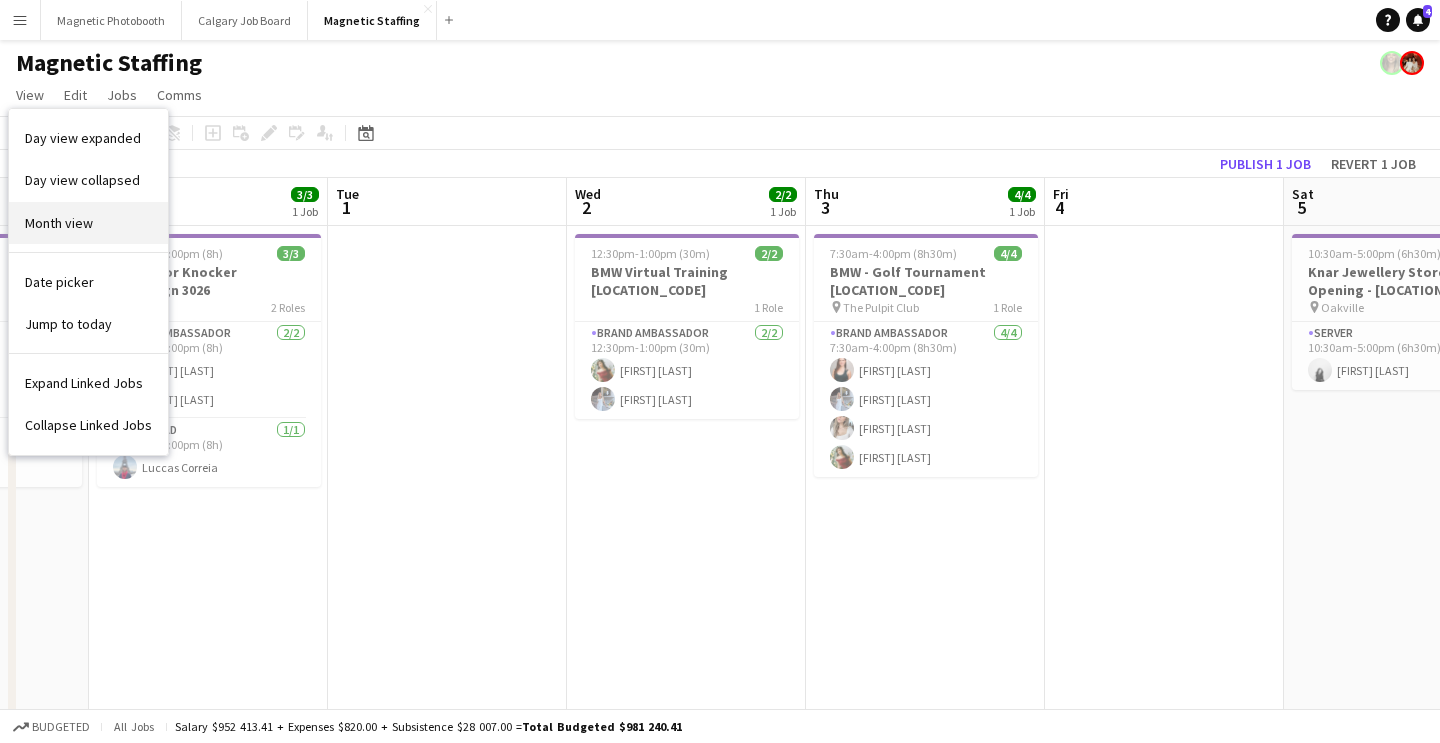 click on "Month view" at bounding box center (59, 223) 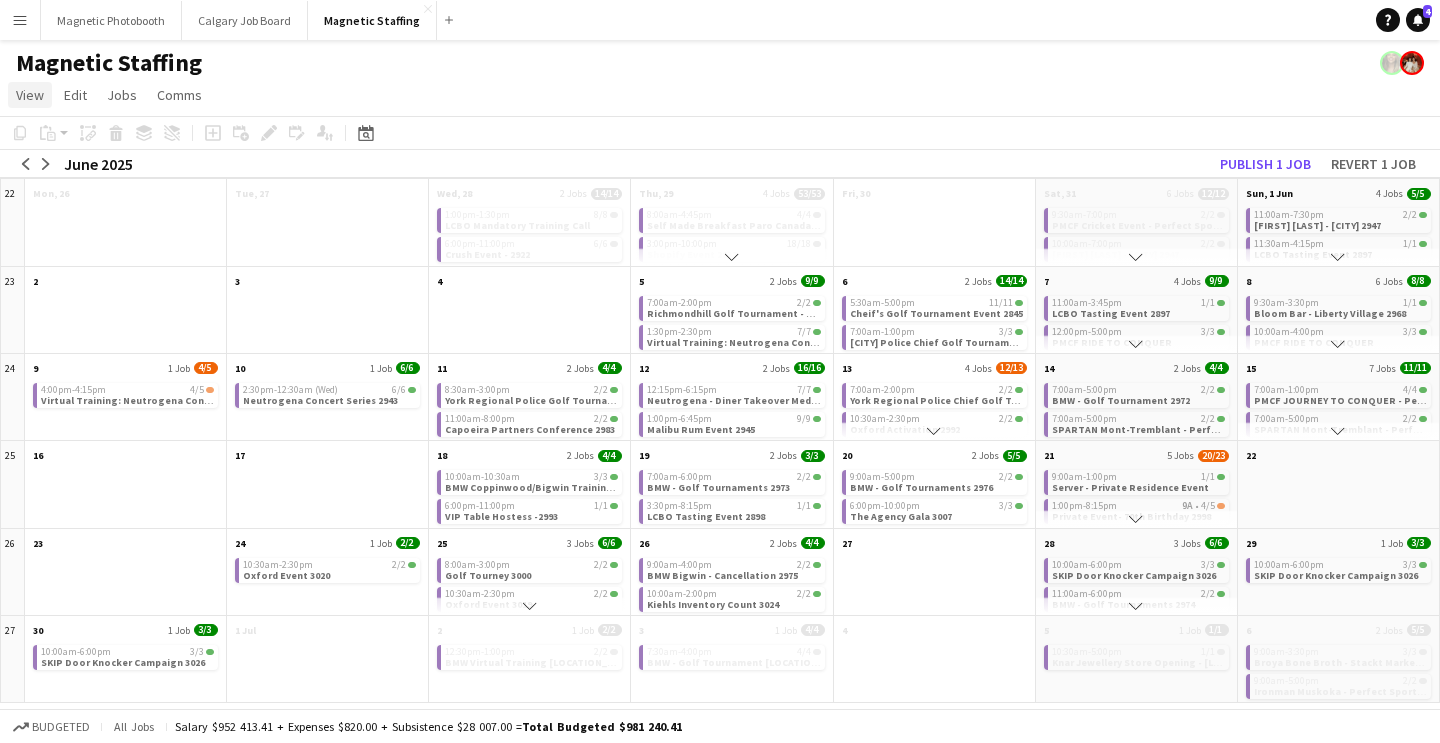 click on "View" 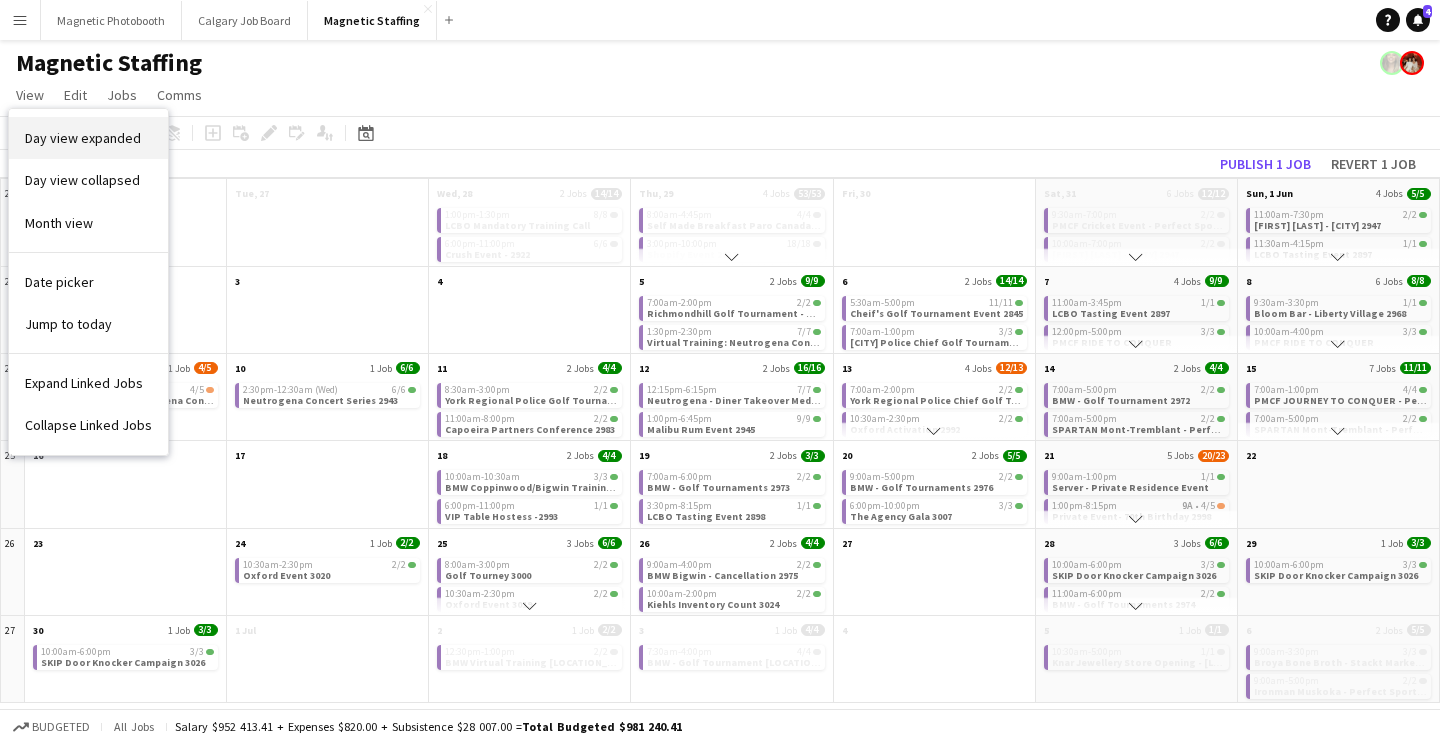 click on "Day view expanded" at bounding box center [83, 138] 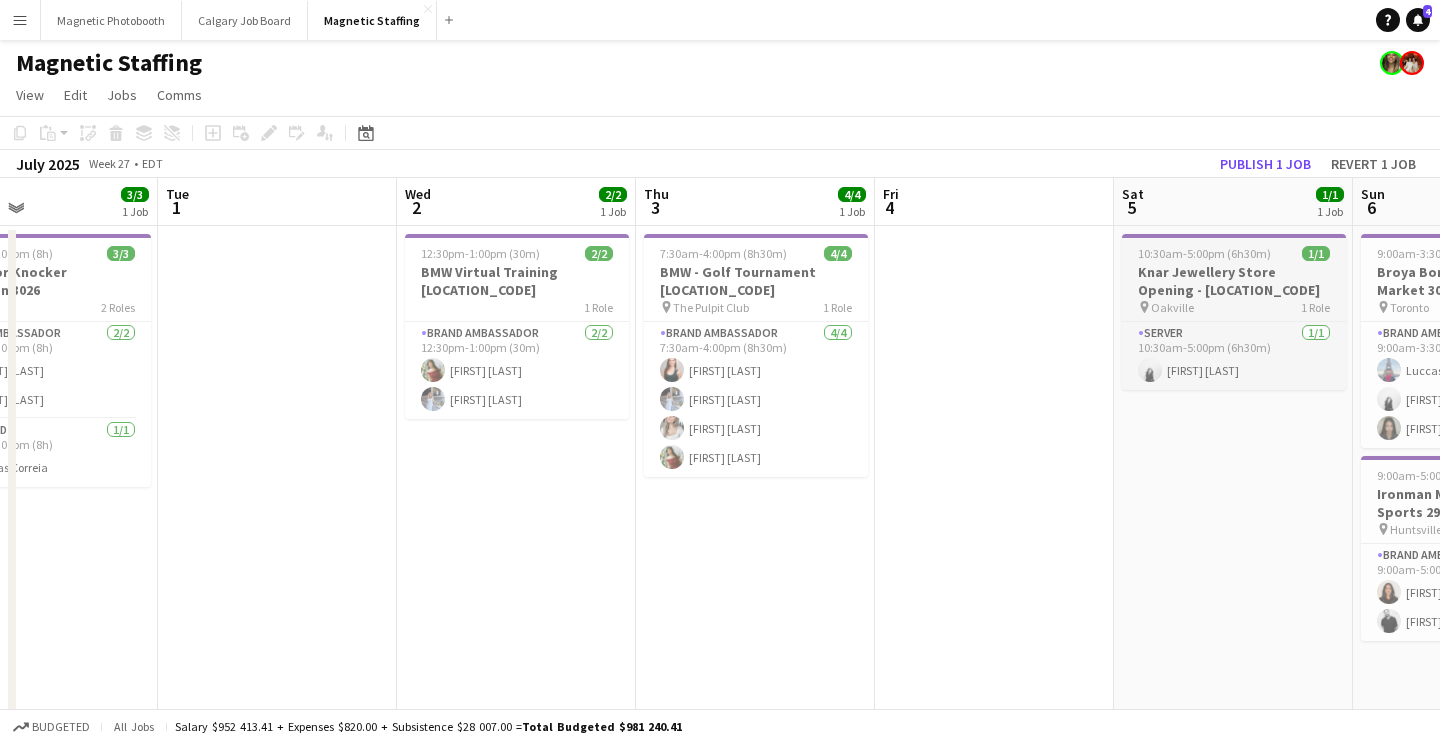 scroll, scrollTop: 0, scrollLeft: 497, axis: horizontal 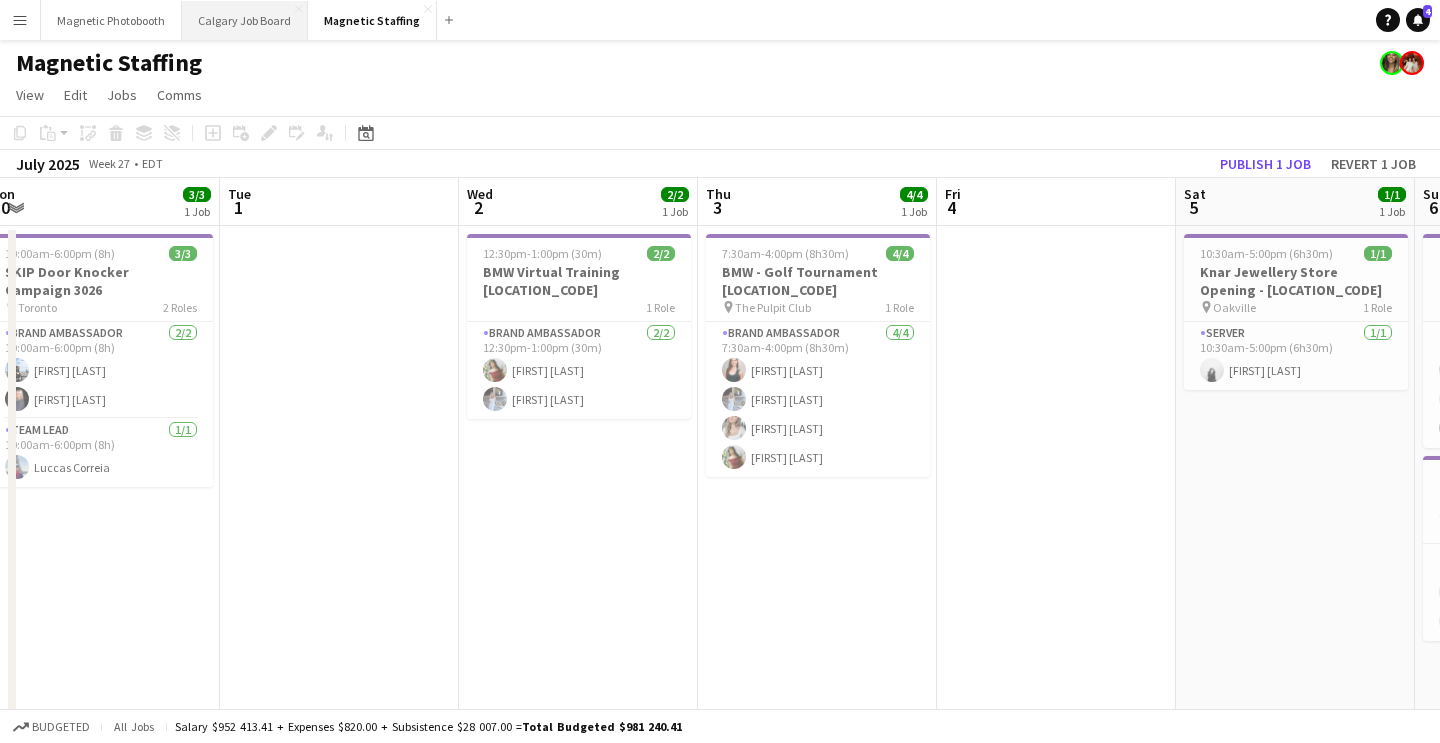 click on "Calgary Job Board
Close" at bounding box center [245, 20] 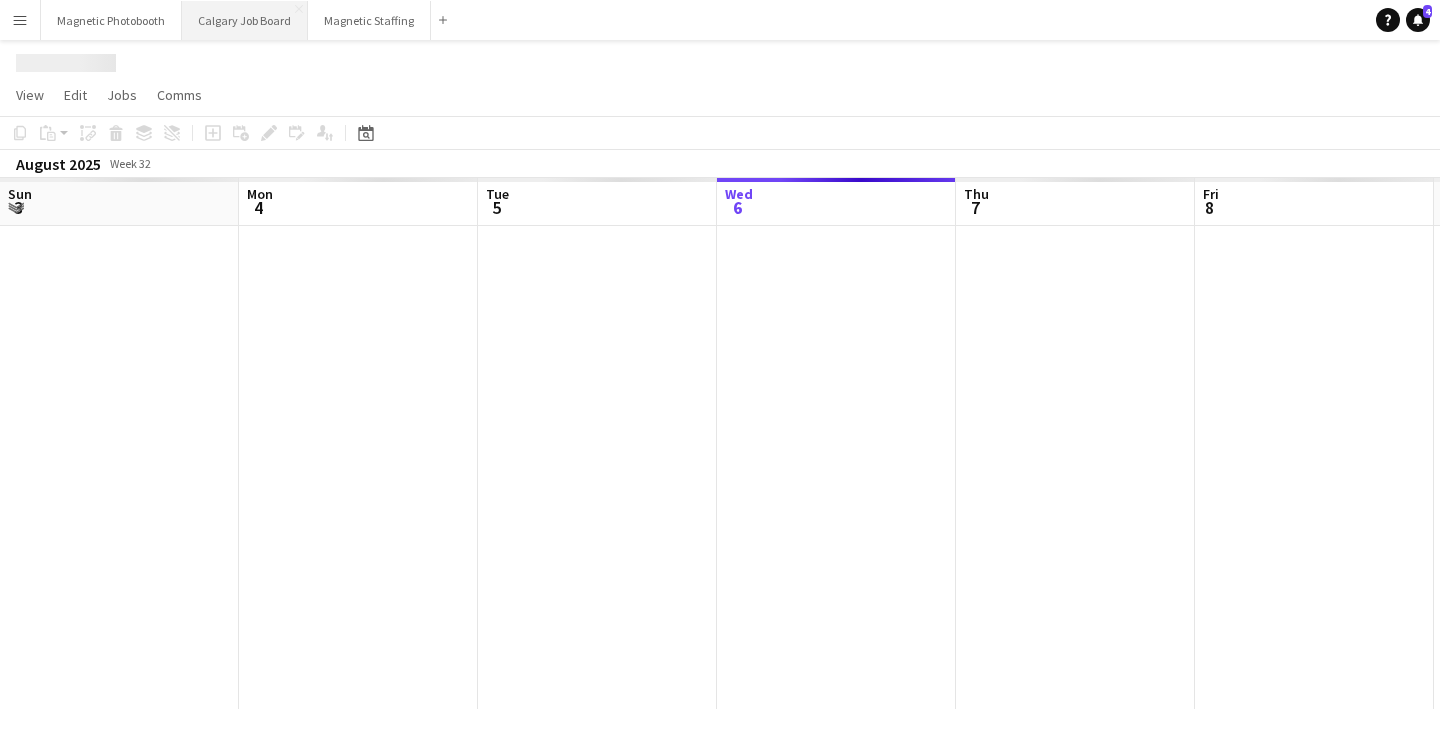 scroll, scrollTop: 0, scrollLeft: 478, axis: horizontal 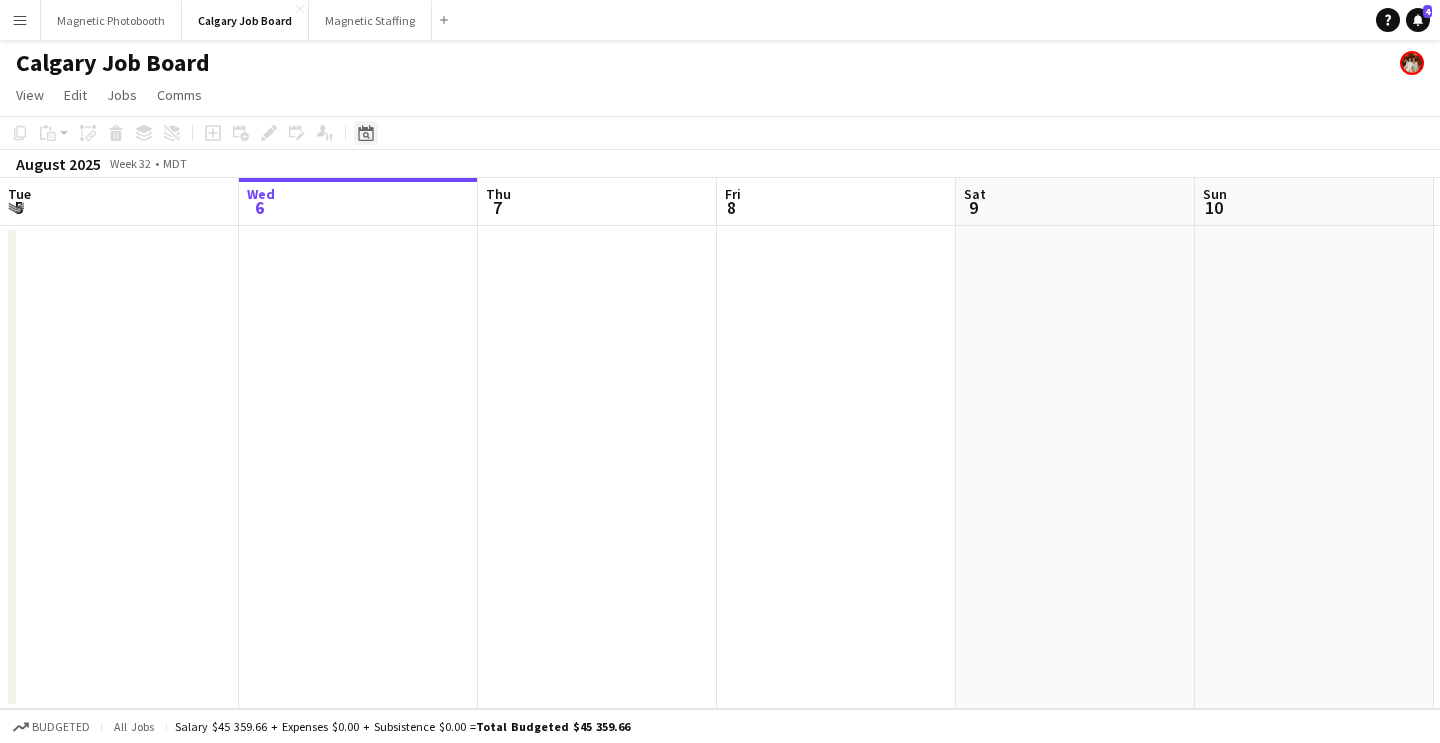 click on "Date picker" 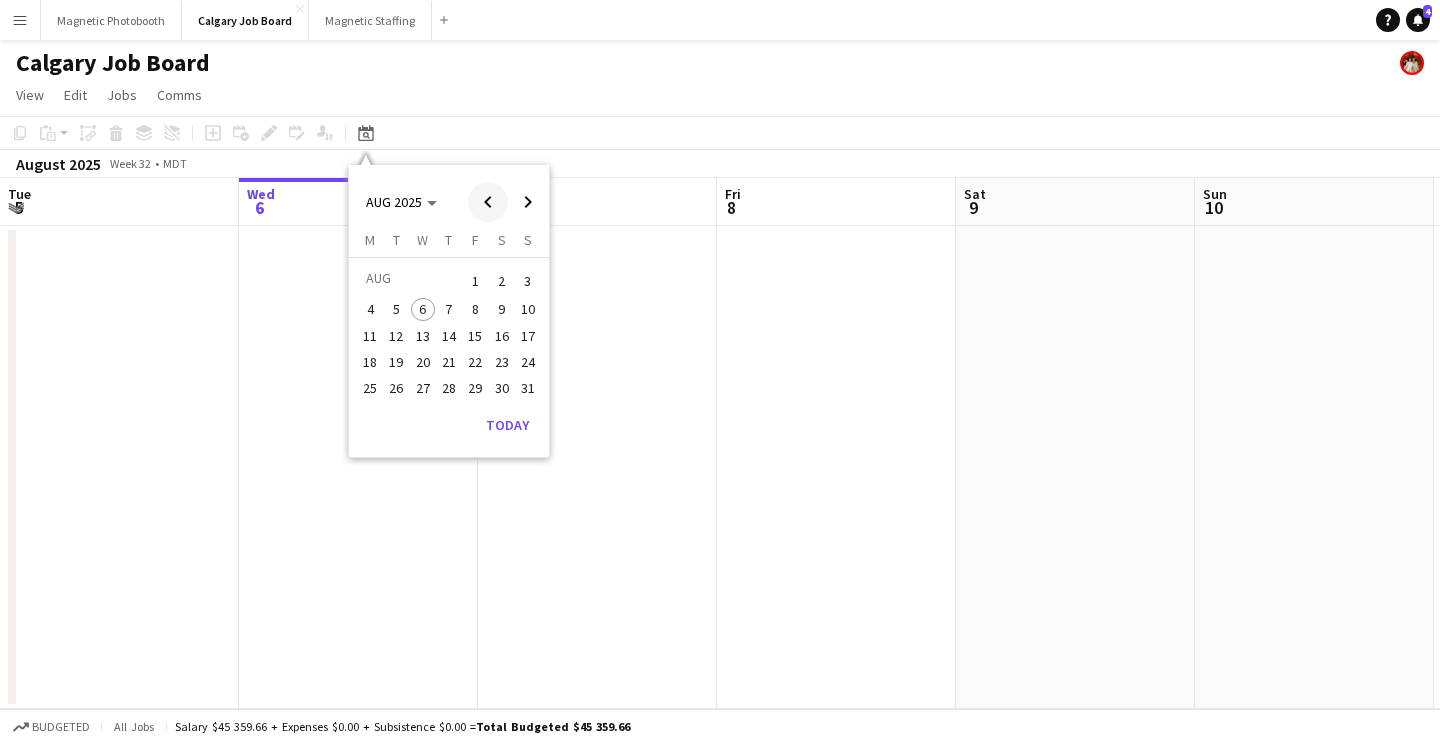 click at bounding box center (488, 202) 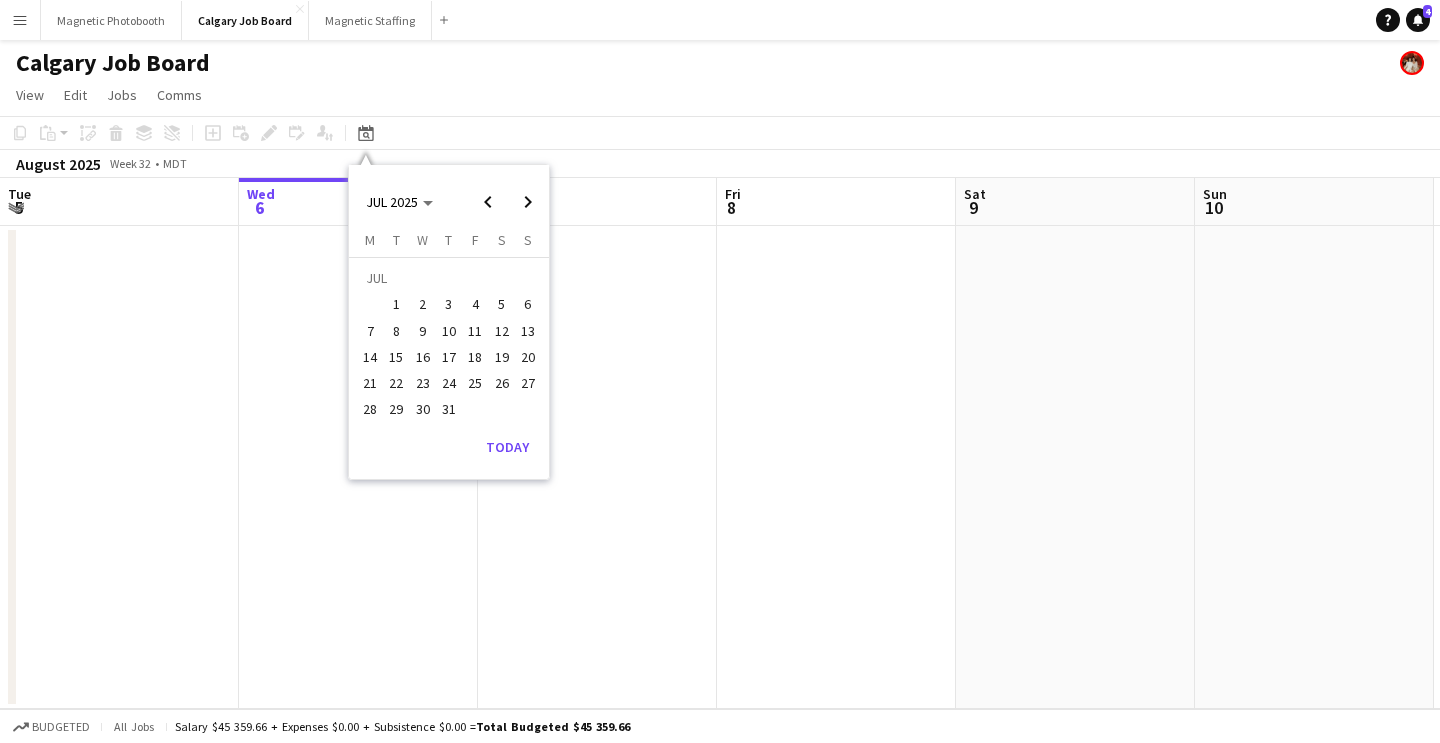 click on "3" at bounding box center (449, 305) 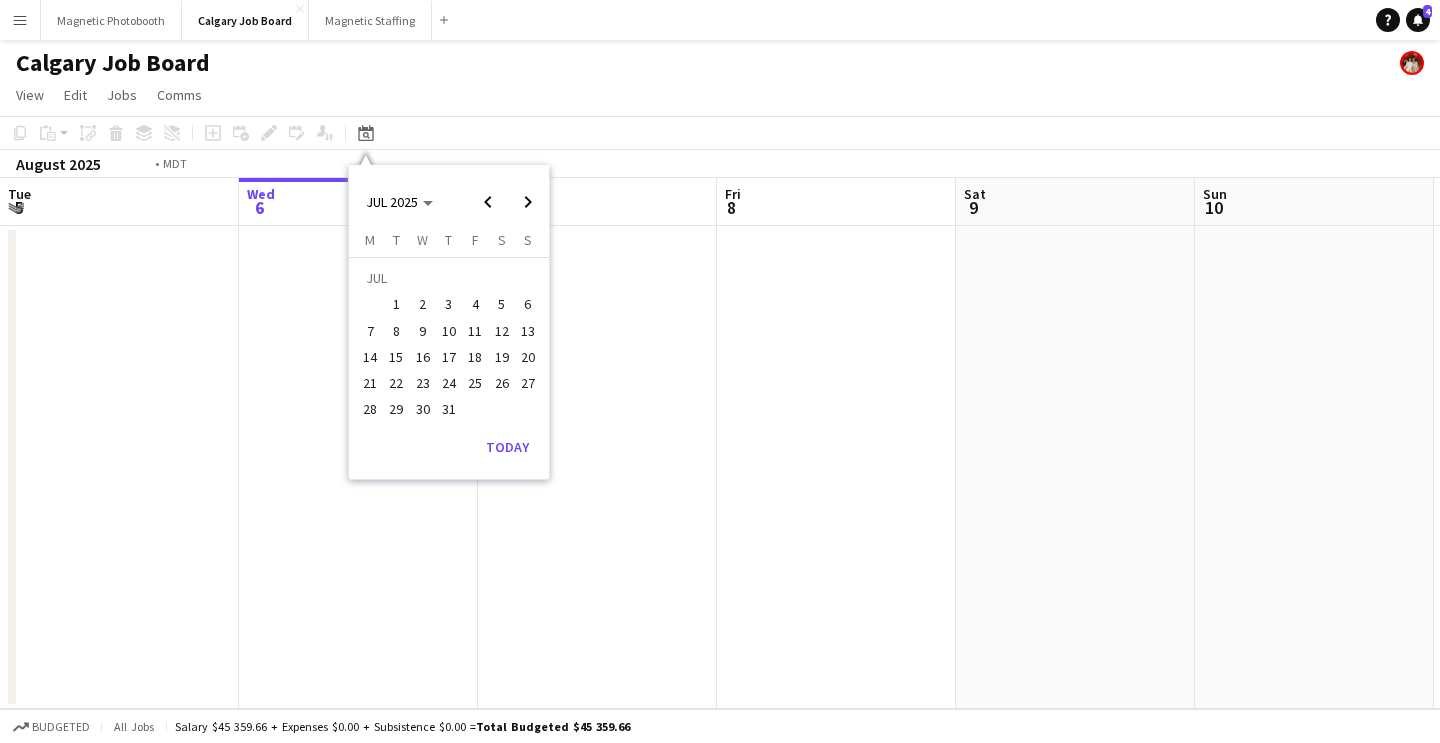 scroll, scrollTop: 0, scrollLeft: 688, axis: horizontal 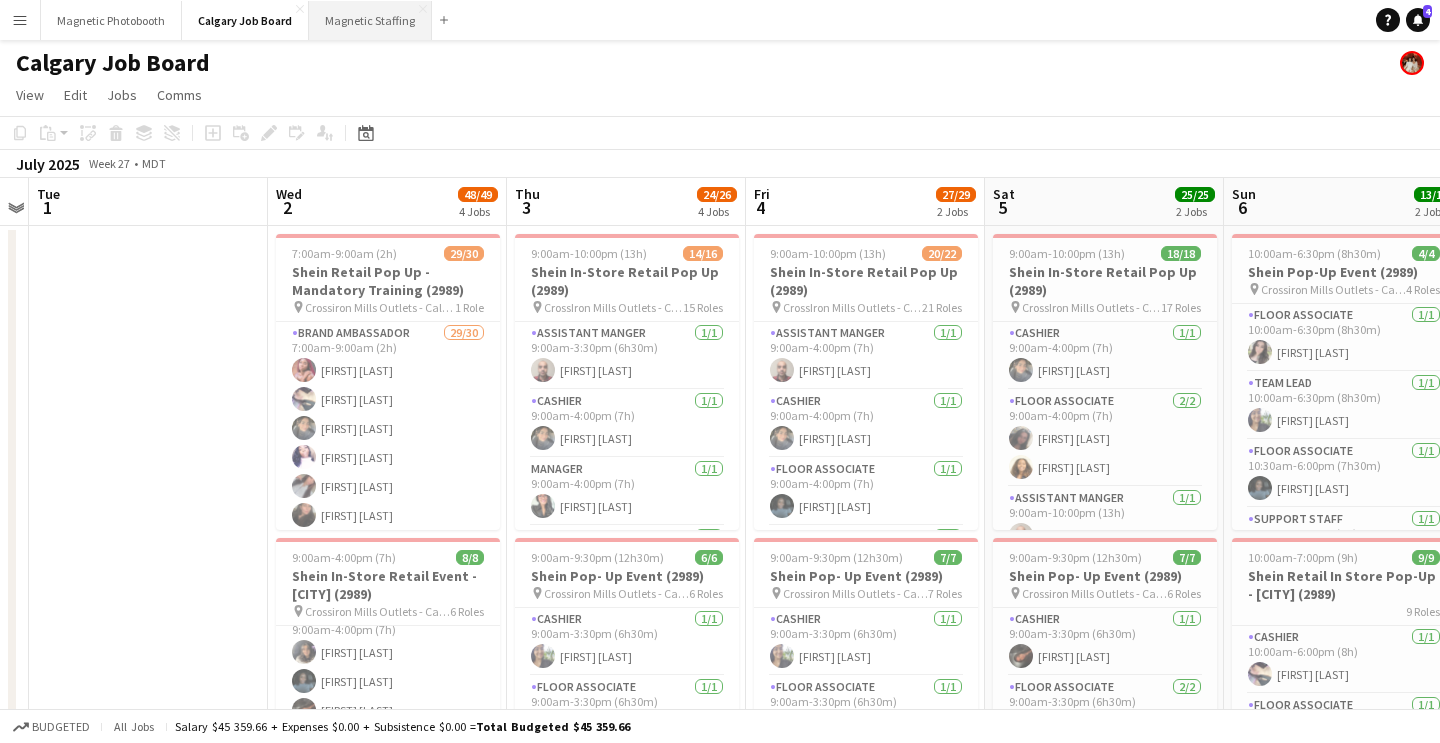 click on "Magnetic Staffing
Close" at bounding box center [370, 20] 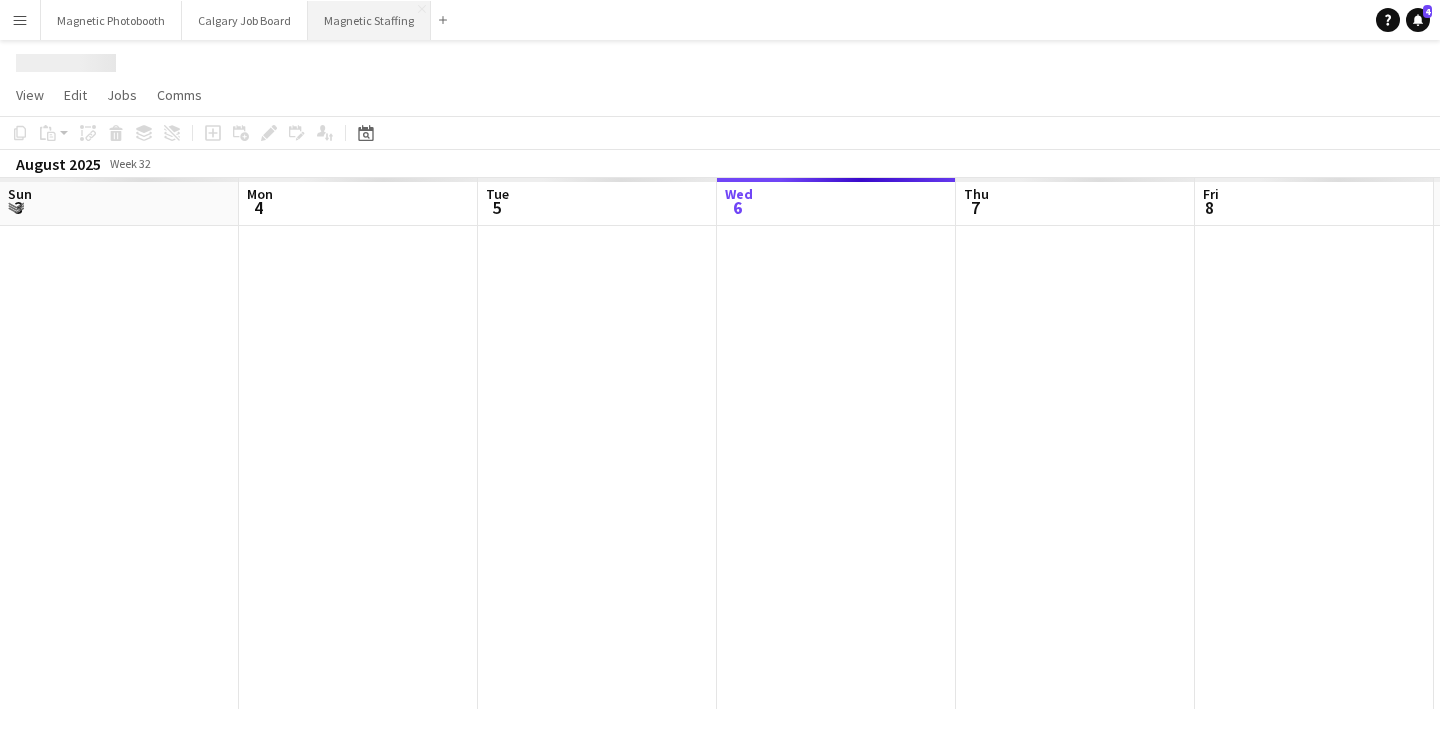 scroll, scrollTop: 0, scrollLeft: 478, axis: horizontal 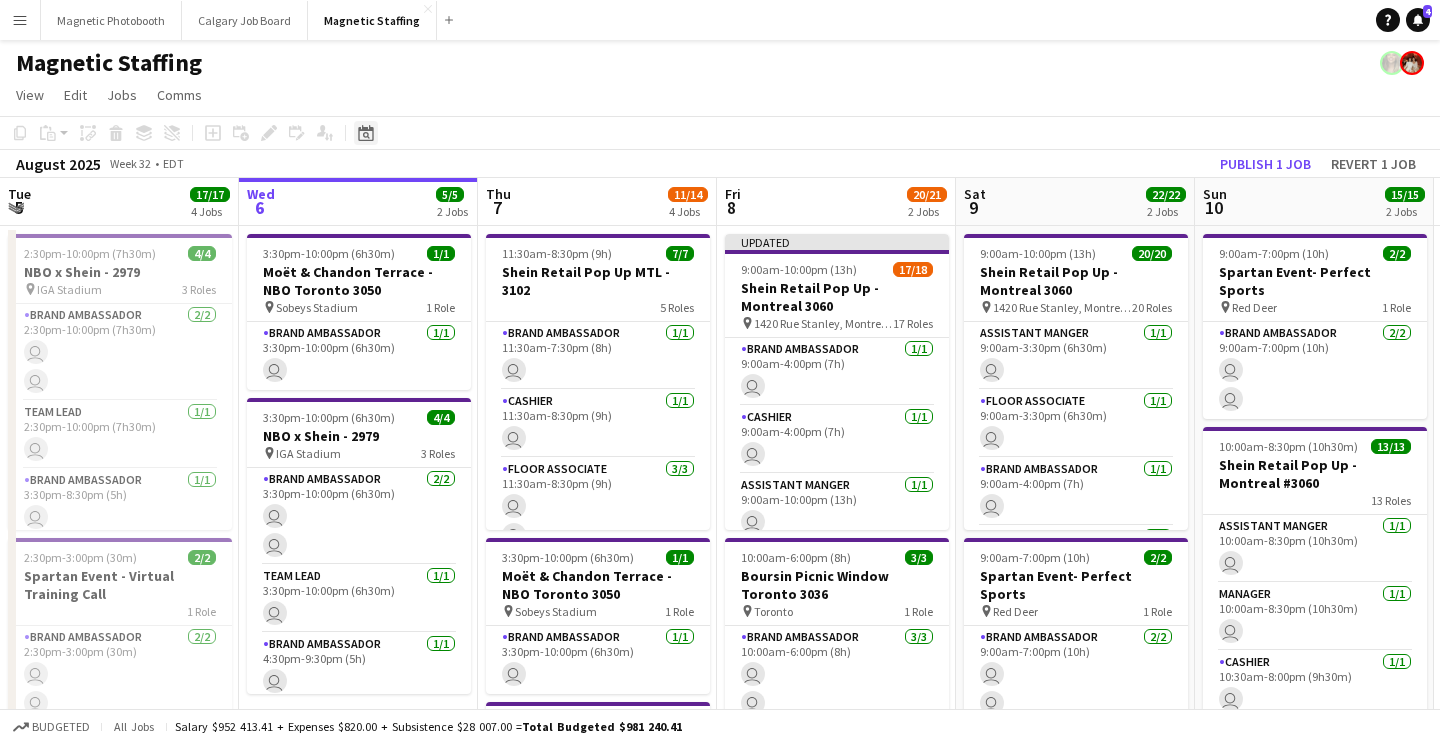 click 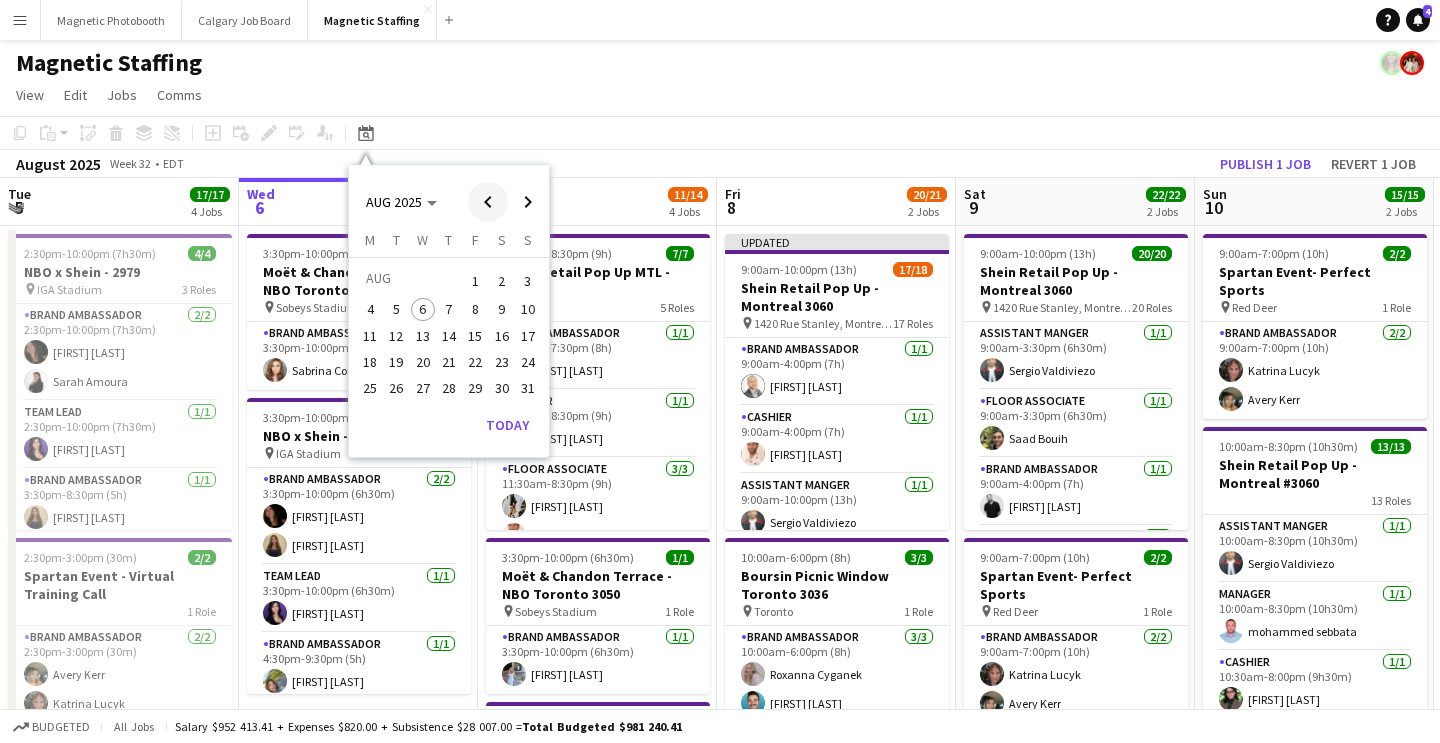 click at bounding box center [488, 202] 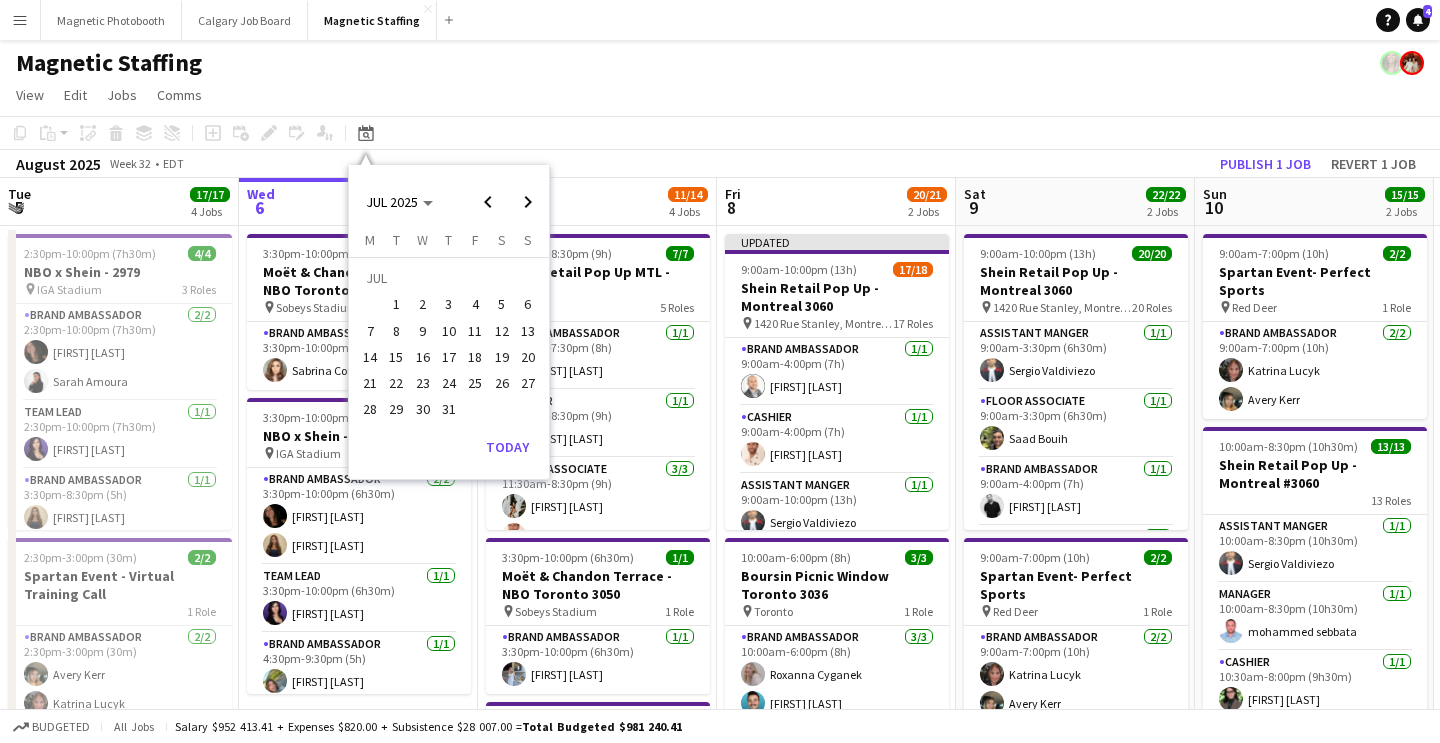 click on "3" at bounding box center (449, 305) 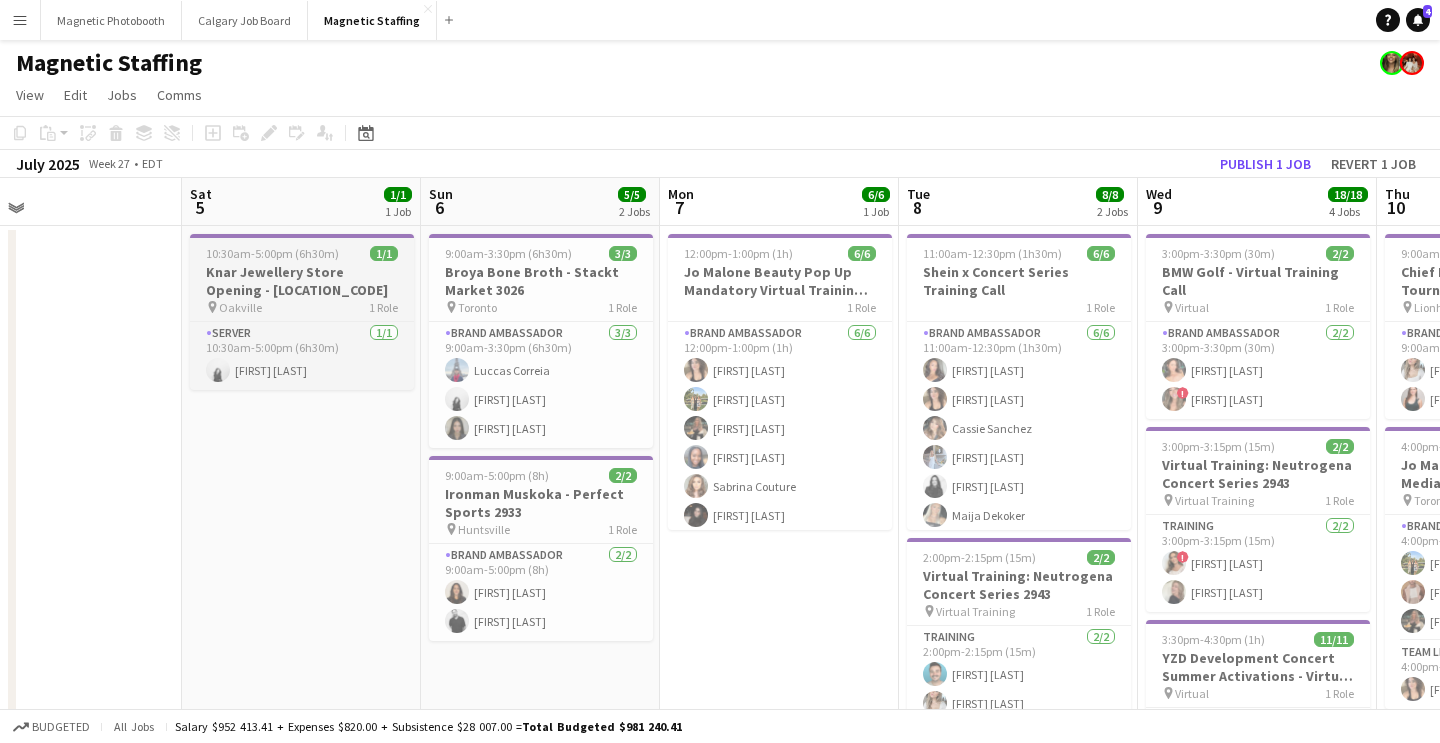 scroll, scrollTop: 0, scrollLeft: 1014, axis: horizontal 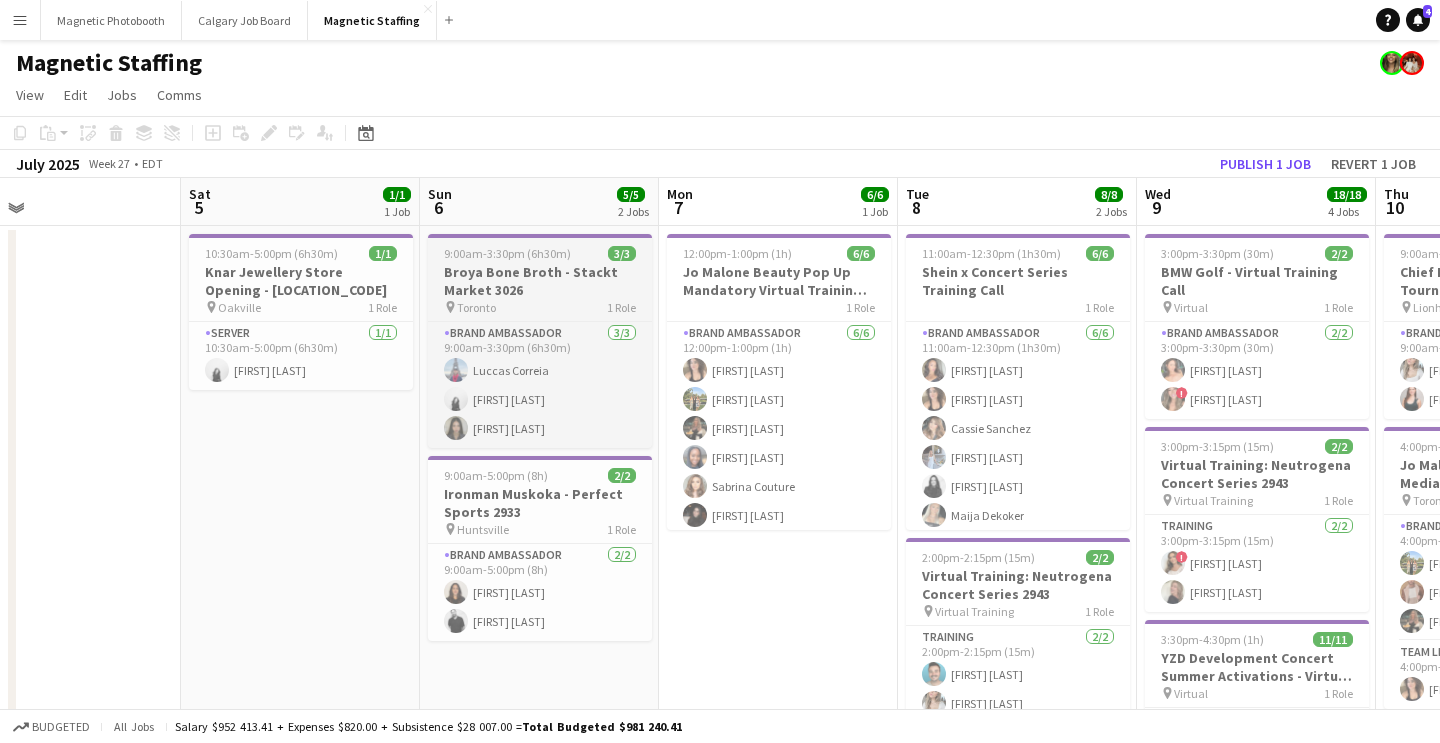 click on "Broya Bone Broth - Stackt Market 3026" at bounding box center (540, 281) 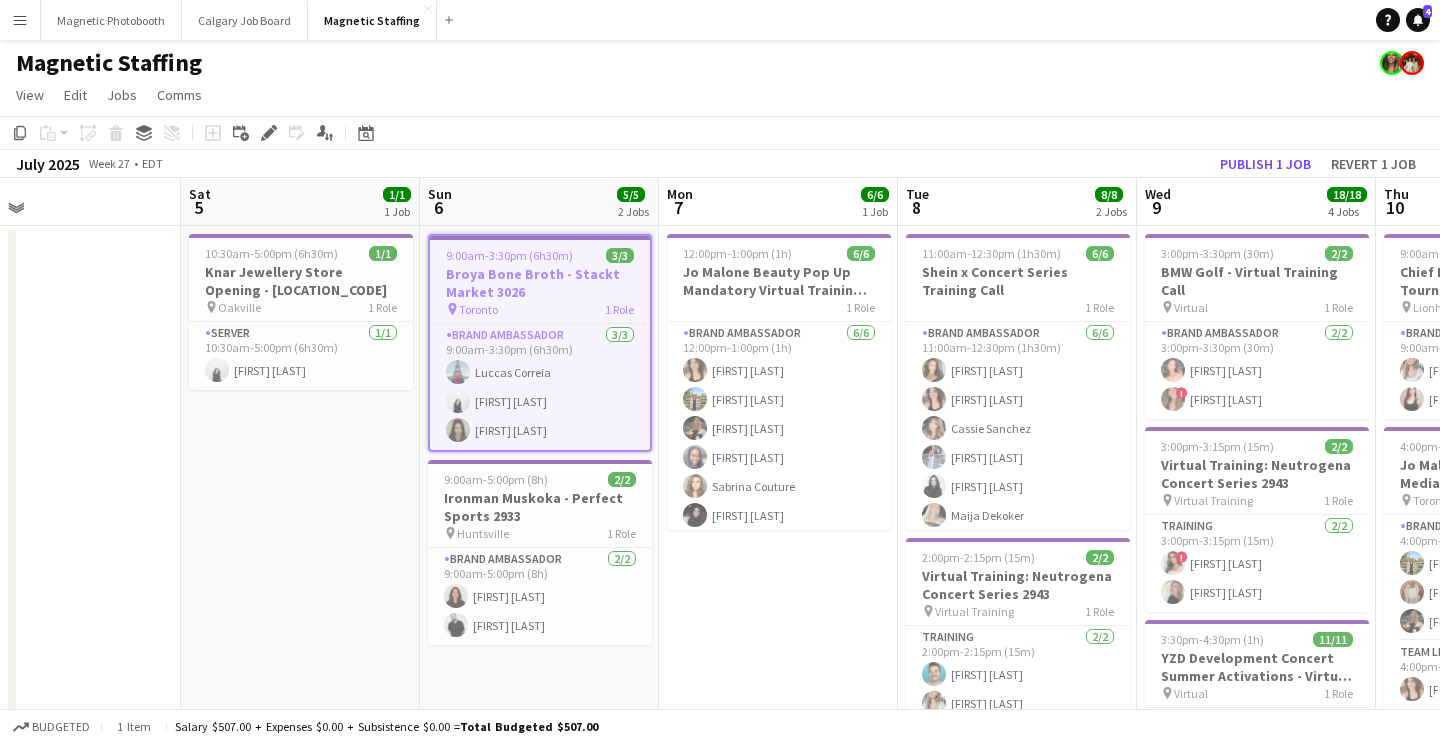 click on "10:30am-5:00pm (6h30m)    1/1   Knar Jewellery Store Opening - 3031
pin
[CITY]   1 Role   Server   1/1   10:30am-5:00pm (6h30m)
[FIRST] [LAST]" at bounding box center [300, 890] 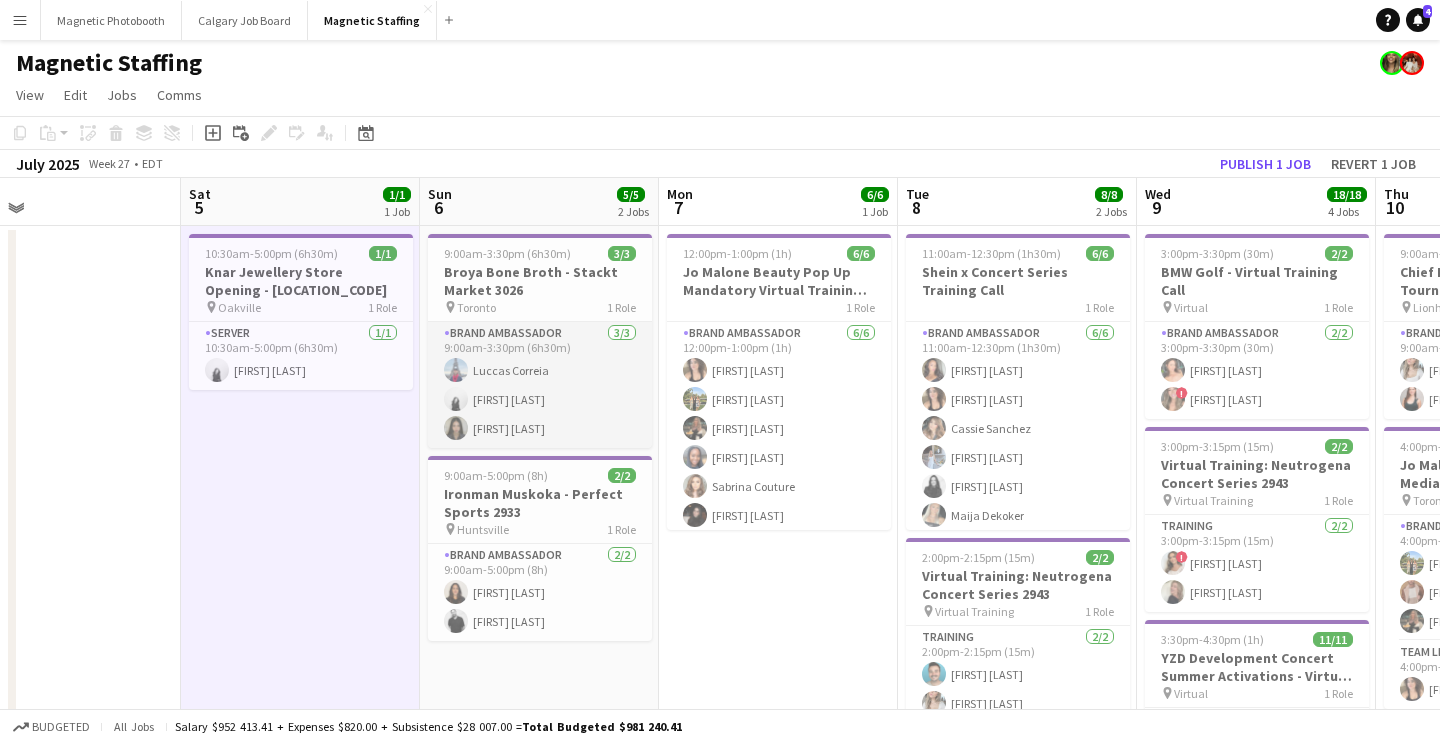 click on "Brand Ambassador   3/3   9:00am-3:30pm (6h30m)
[FIRST] [LAST] [FIRST] [LAST] [FIRST] [LAST]" at bounding box center (540, 385) 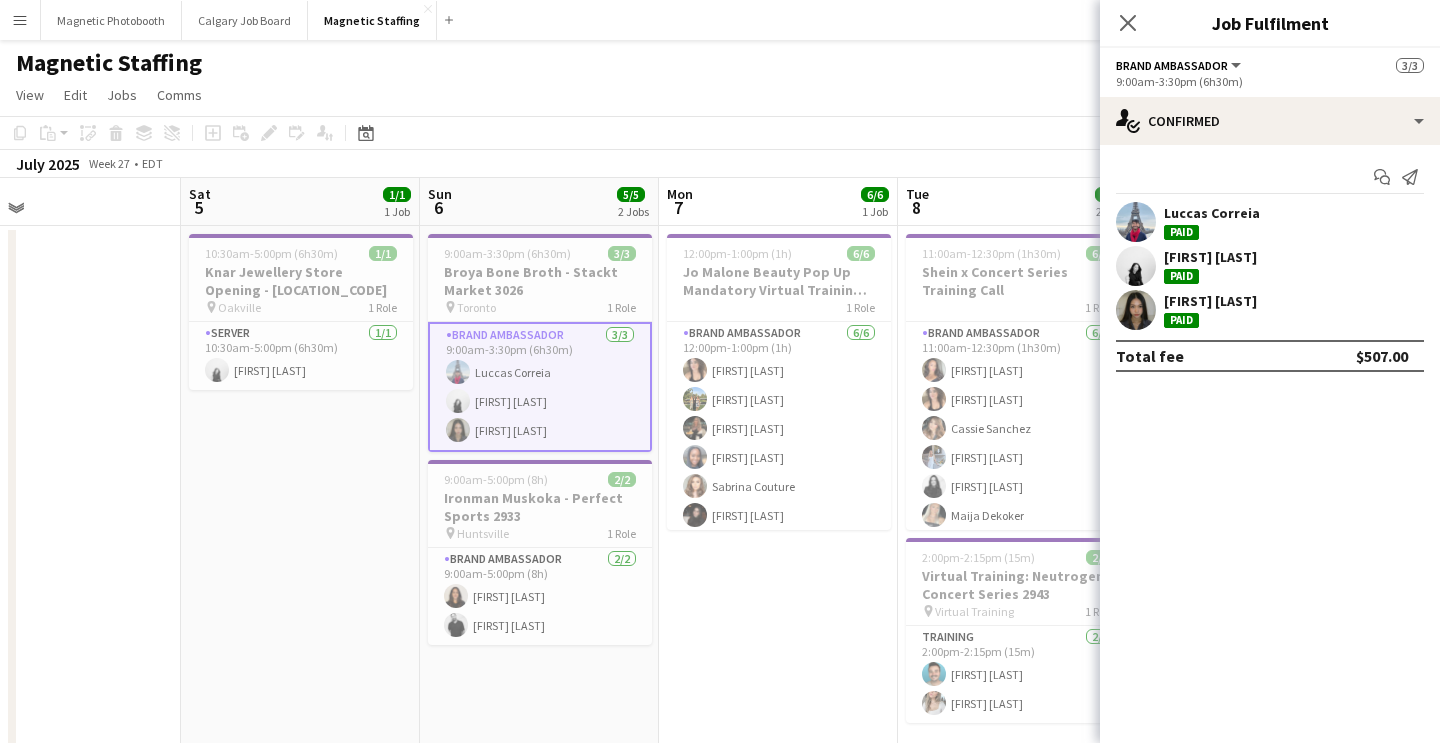 click on "Broya Bone Broth - Stackt Market 3026" at bounding box center (540, 281) 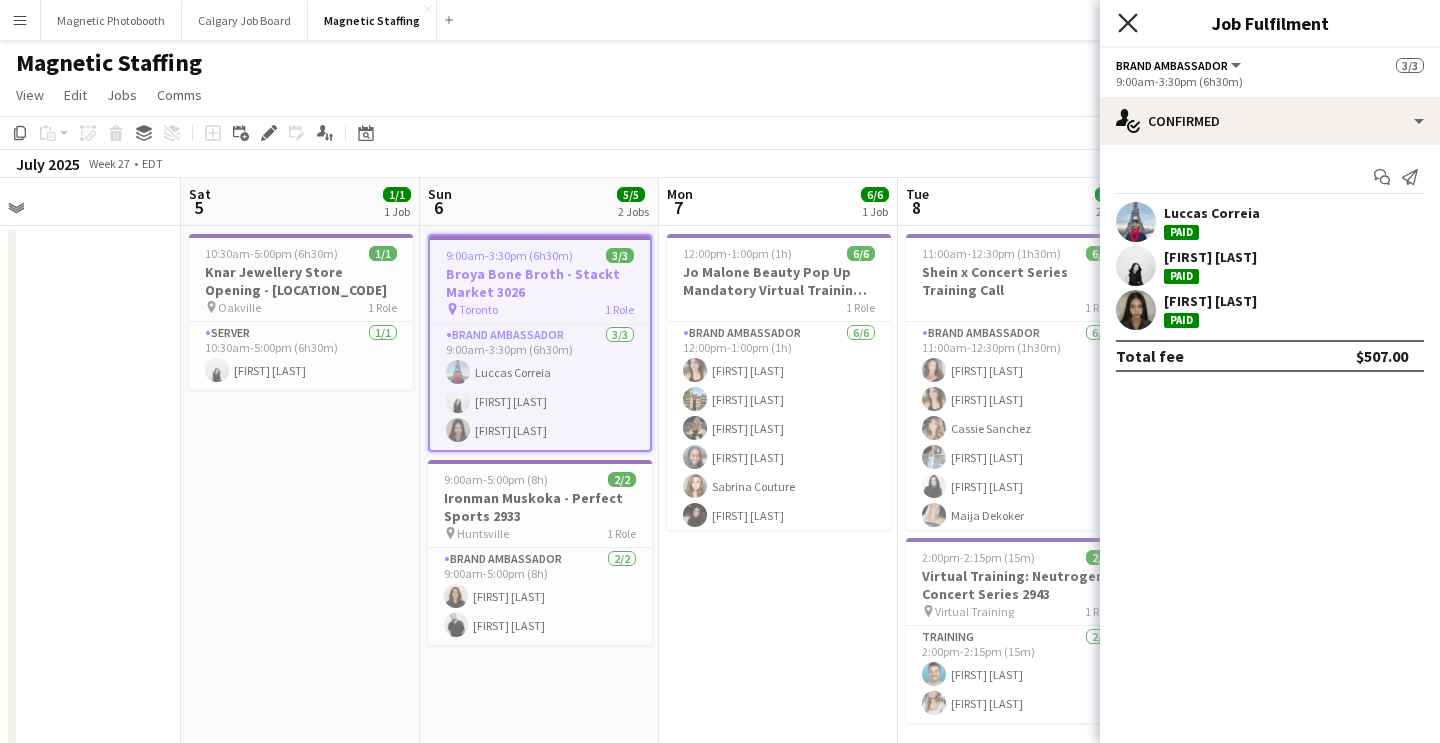 click 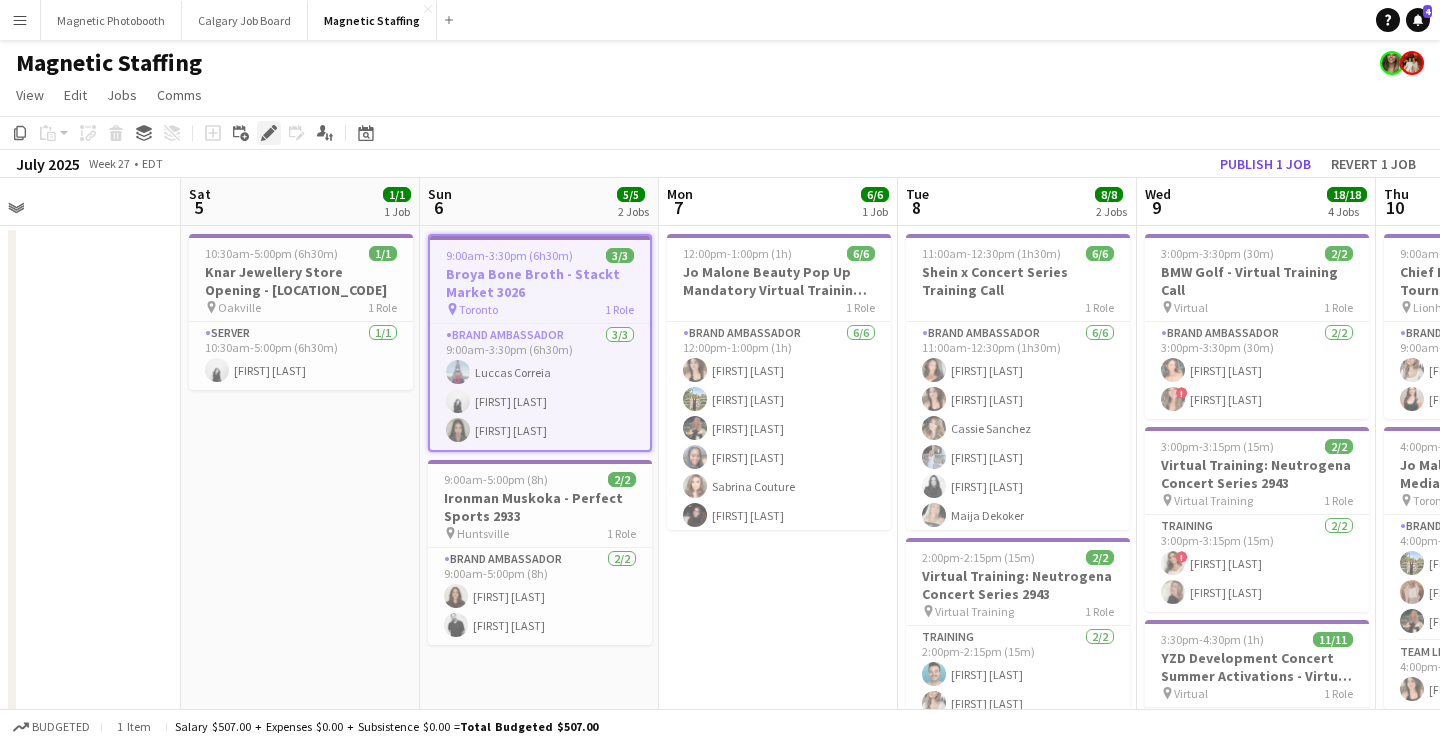 click 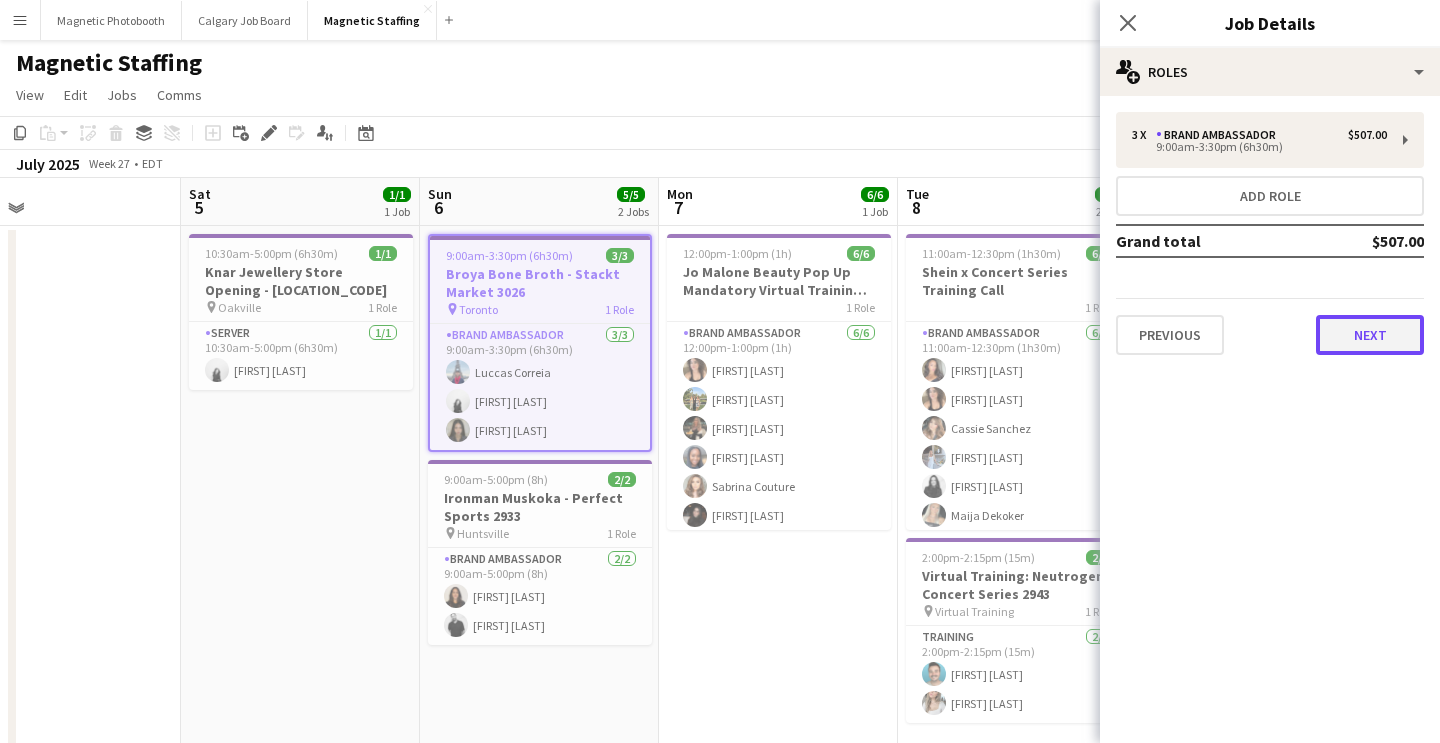 click on "Next" at bounding box center [1370, 335] 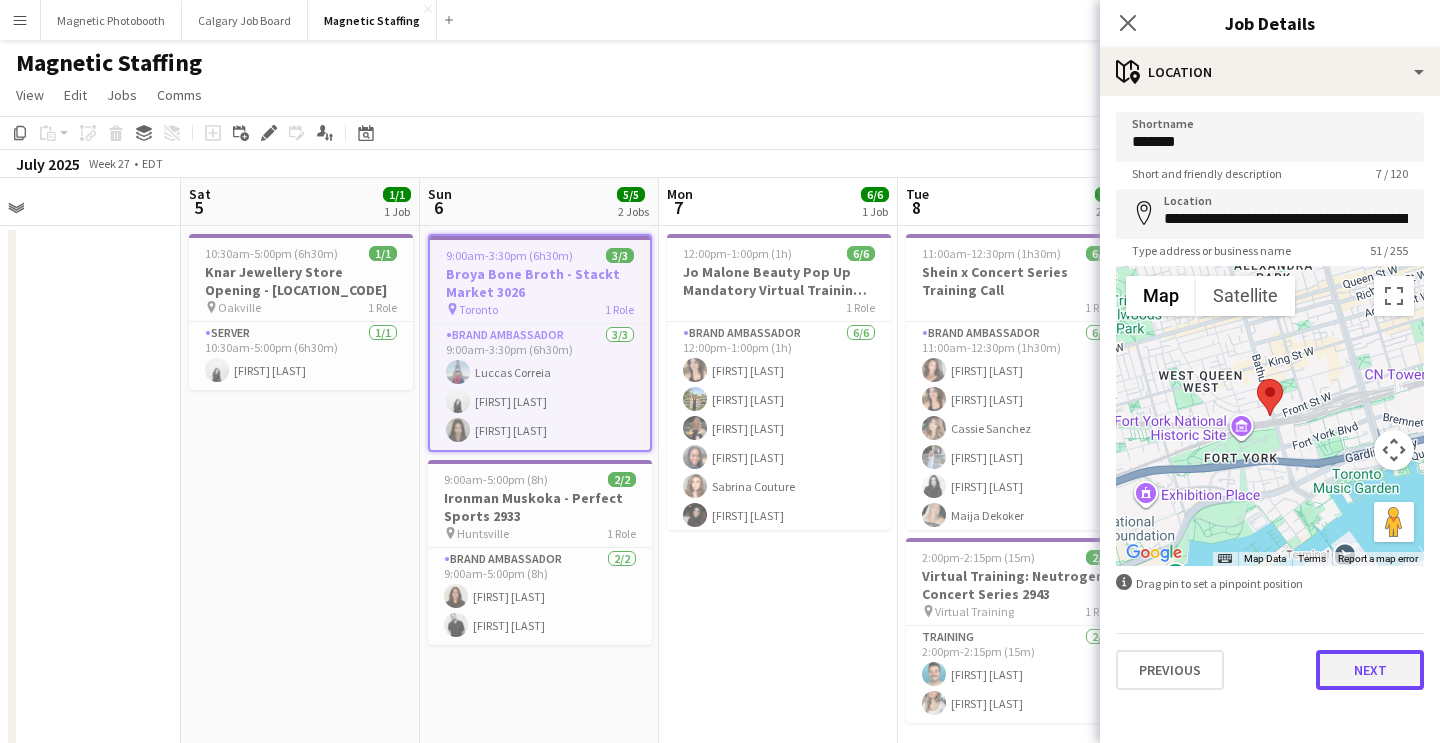click on "Next" at bounding box center [1370, 670] 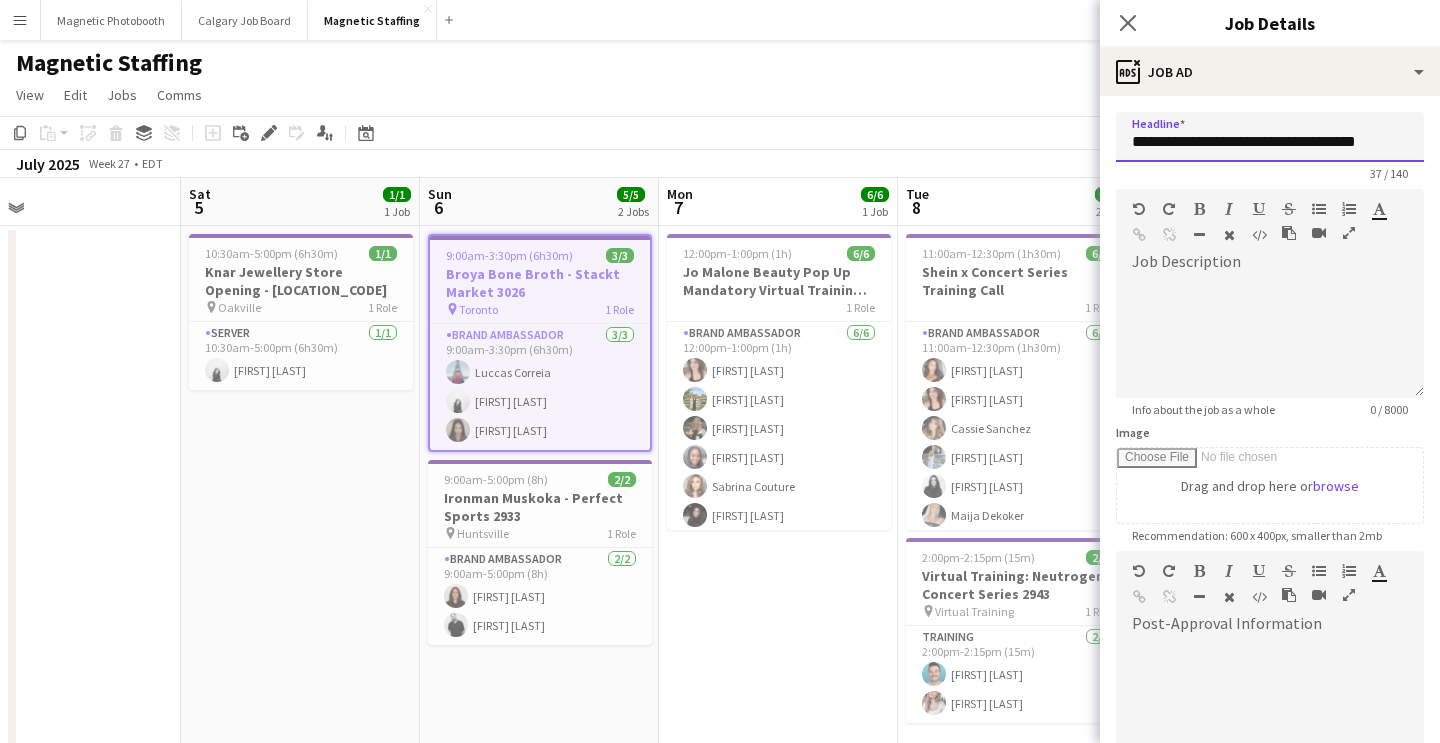 drag, startPoint x: 1376, startPoint y: 143, endPoint x: 1435, endPoint y: 144, distance: 59.008472 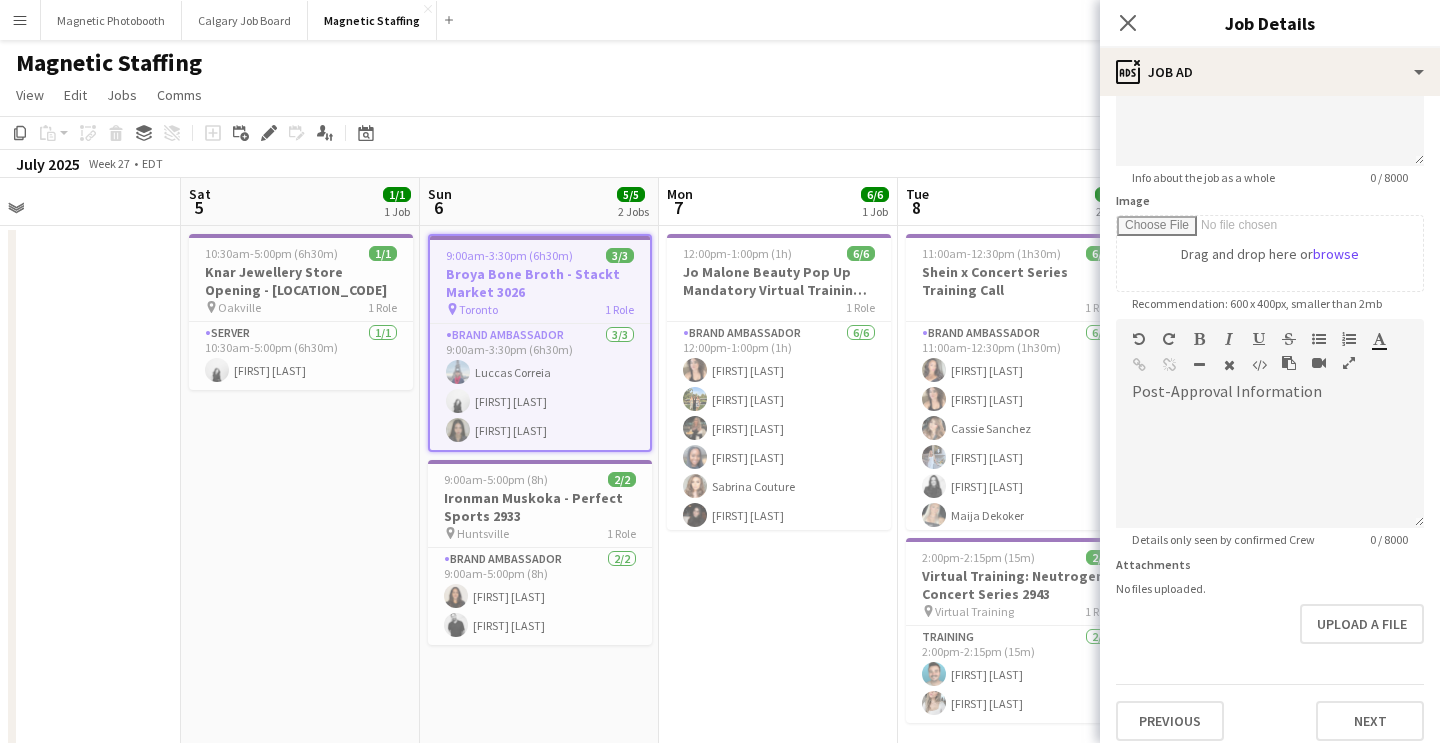 scroll, scrollTop: 245, scrollLeft: 0, axis: vertical 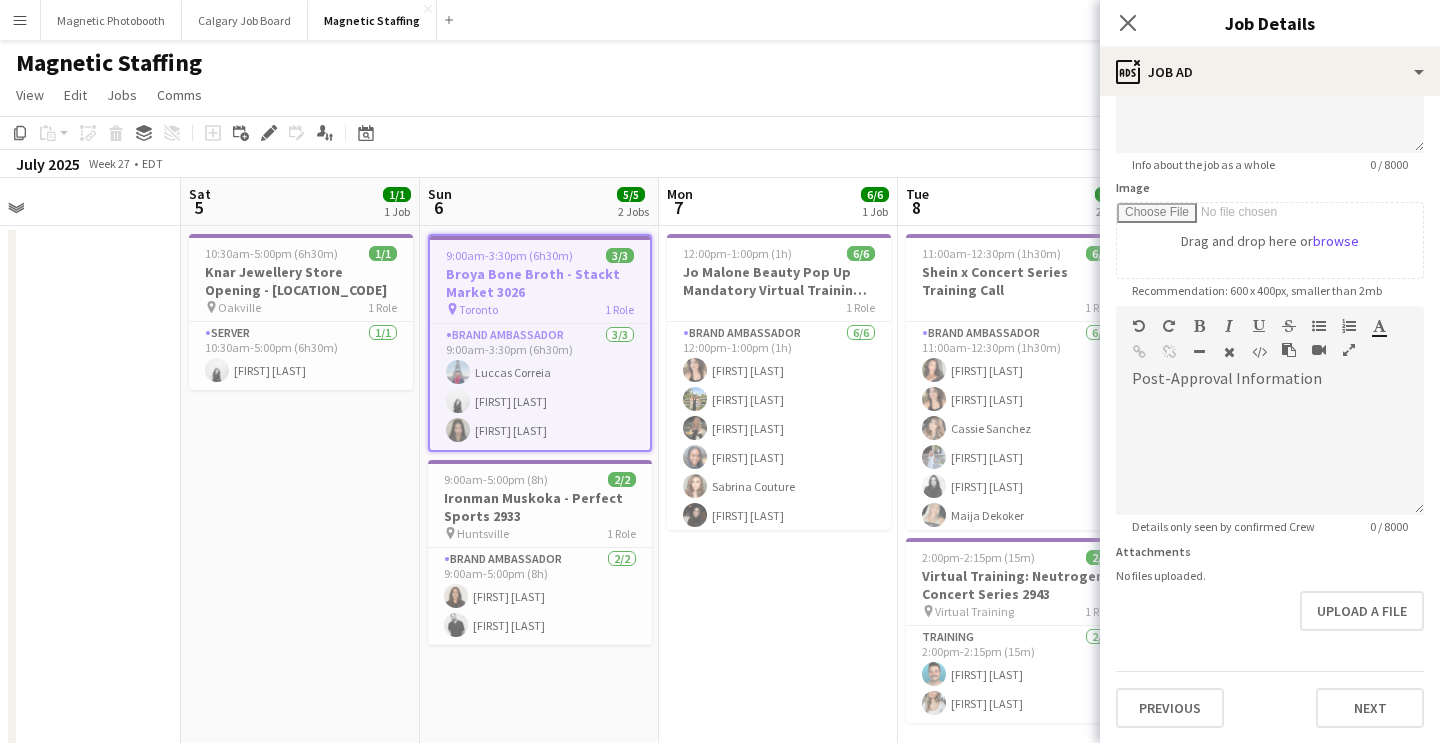 type on "**********" 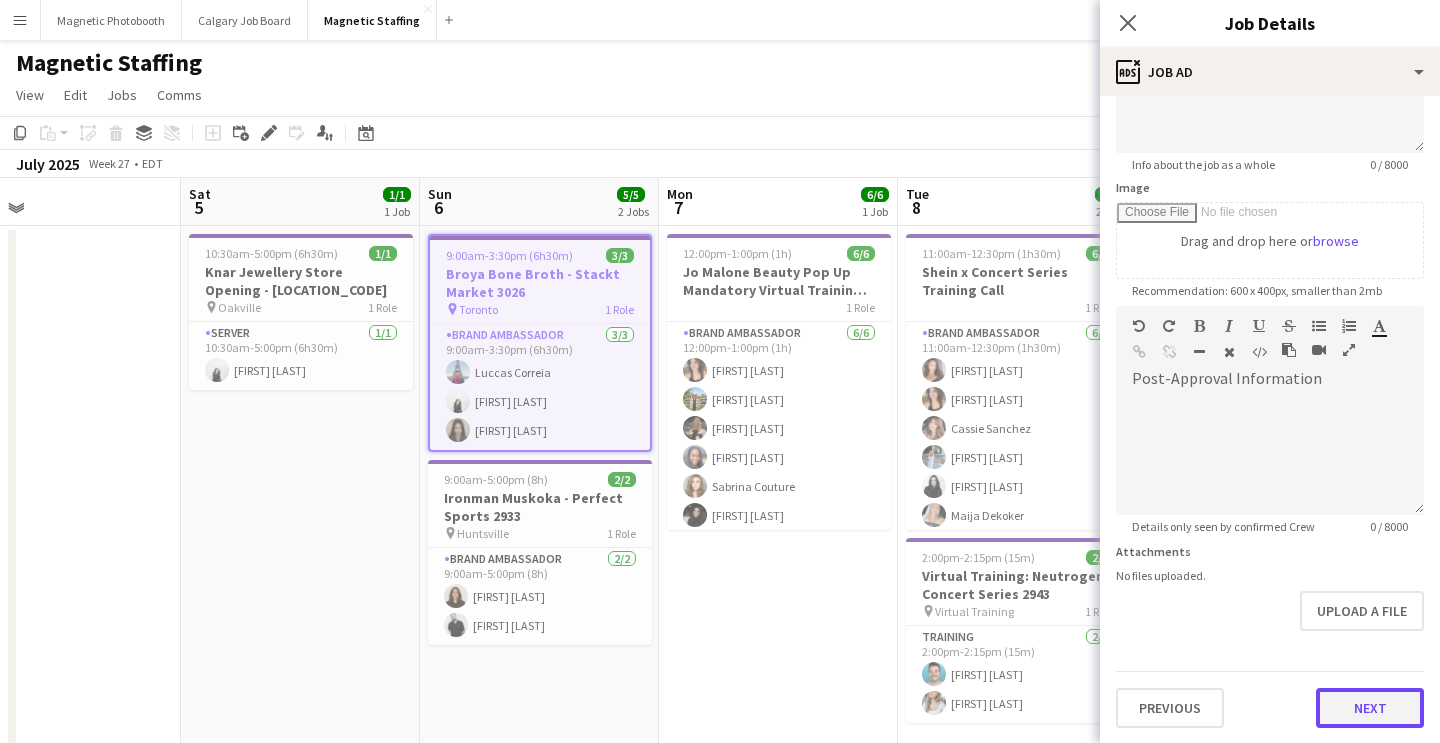click on "Next" at bounding box center [1370, 708] 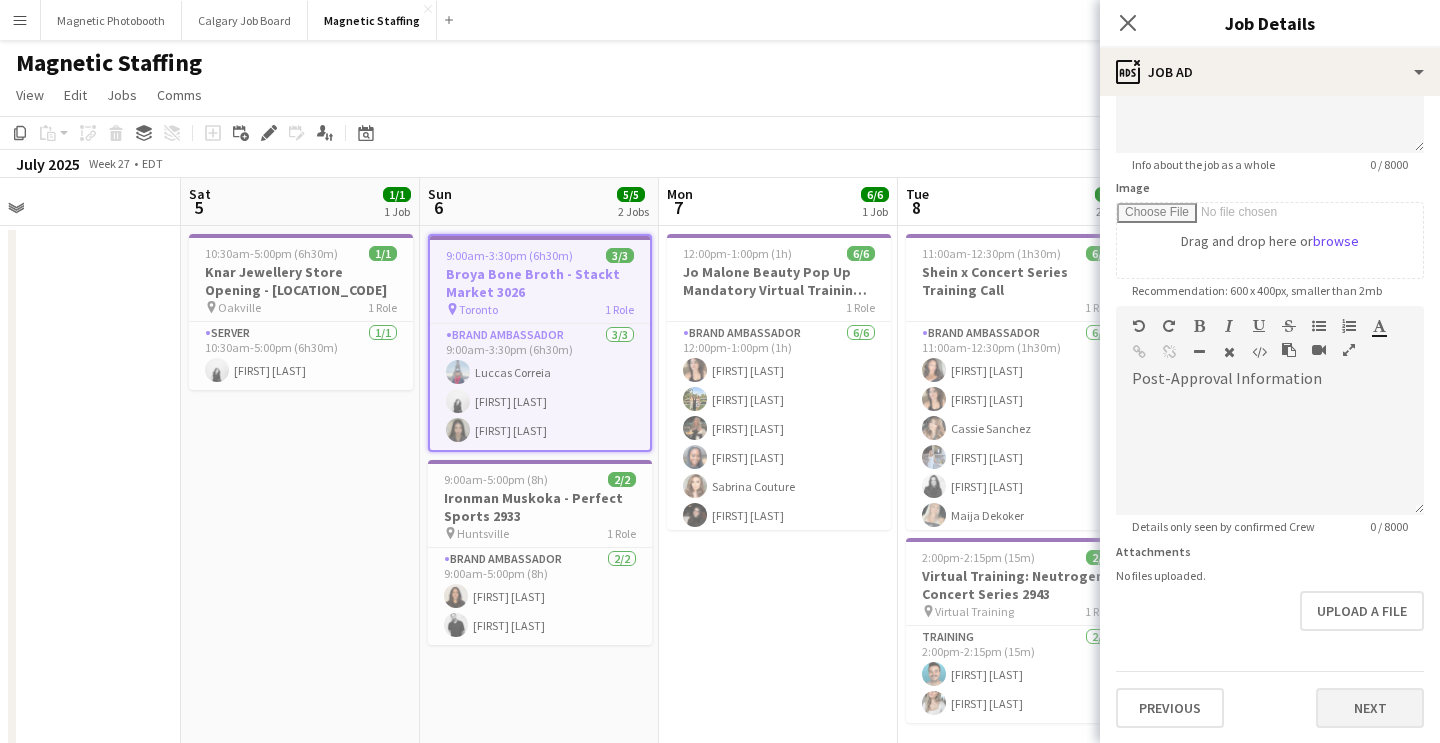 scroll, scrollTop: 0, scrollLeft: 0, axis: both 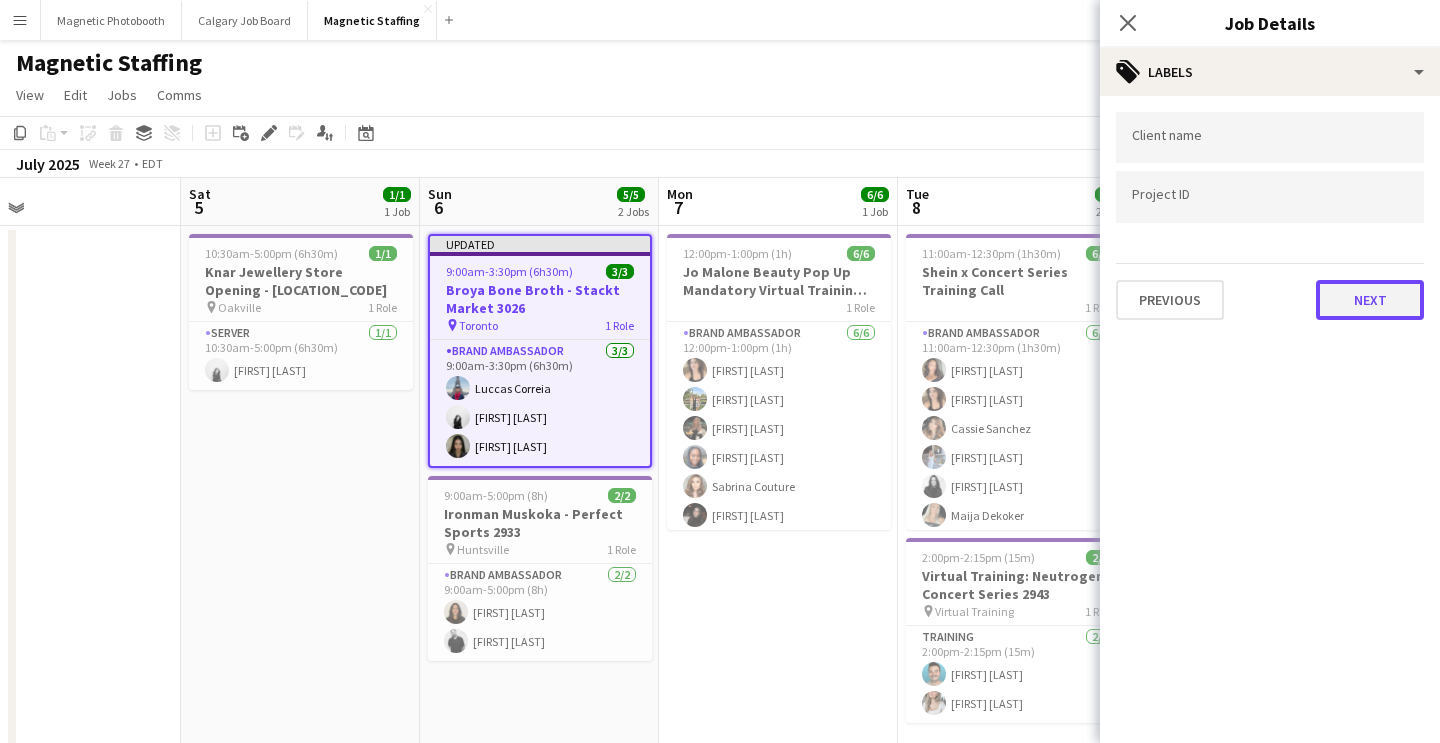 click on "Next" at bounding box center (1370, 300) 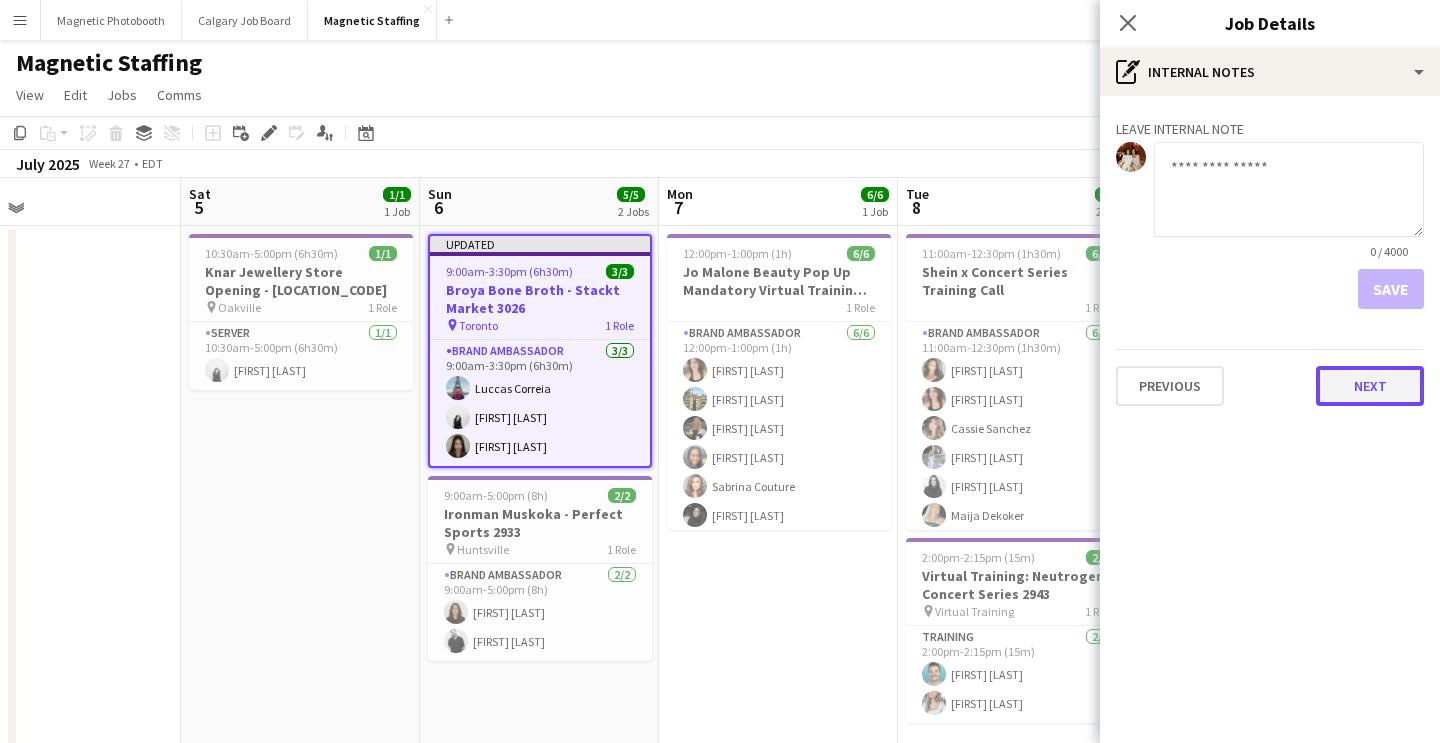 click on "Next" at bounding box center (1370, 386) 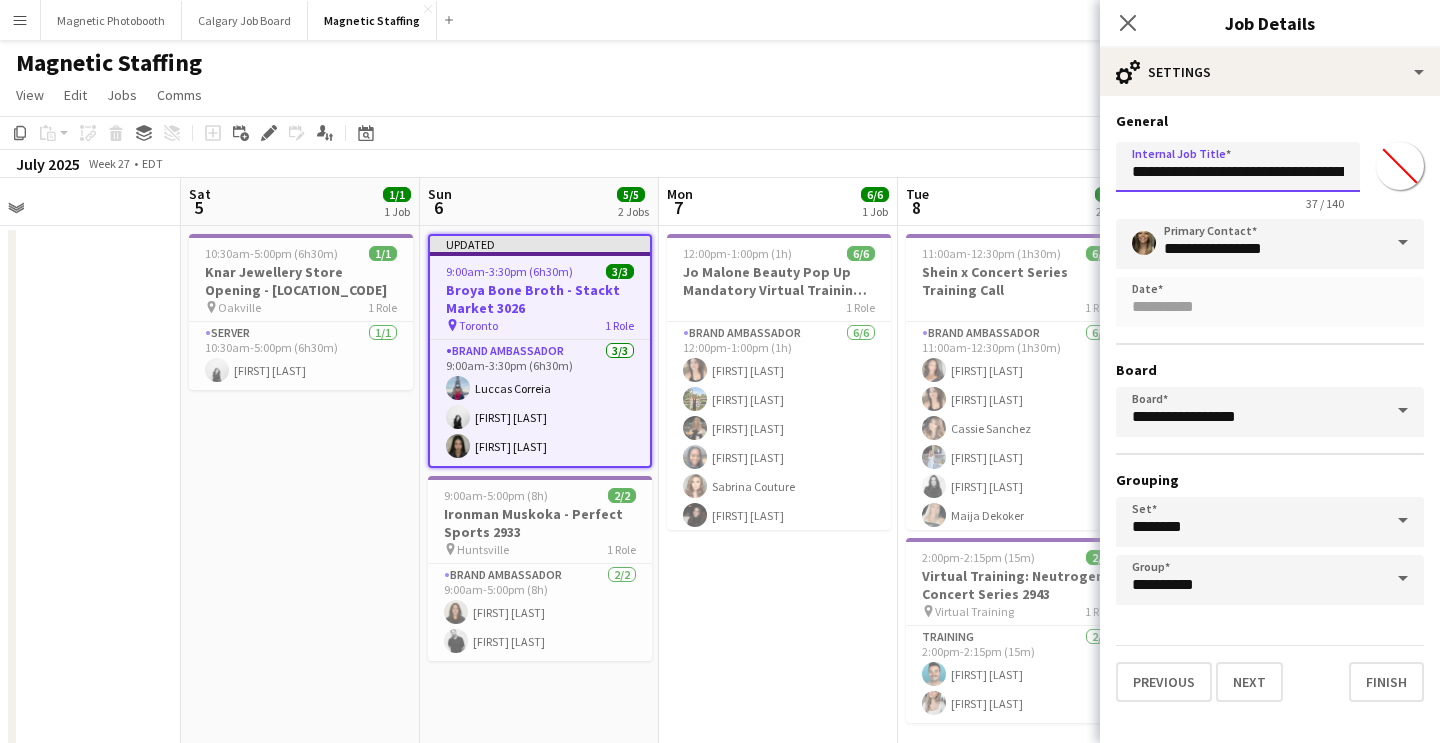 drag, startPoint x: 1292, startPoint y: 168, endPoint x: 1466, endPoint y: 168, distance: 174 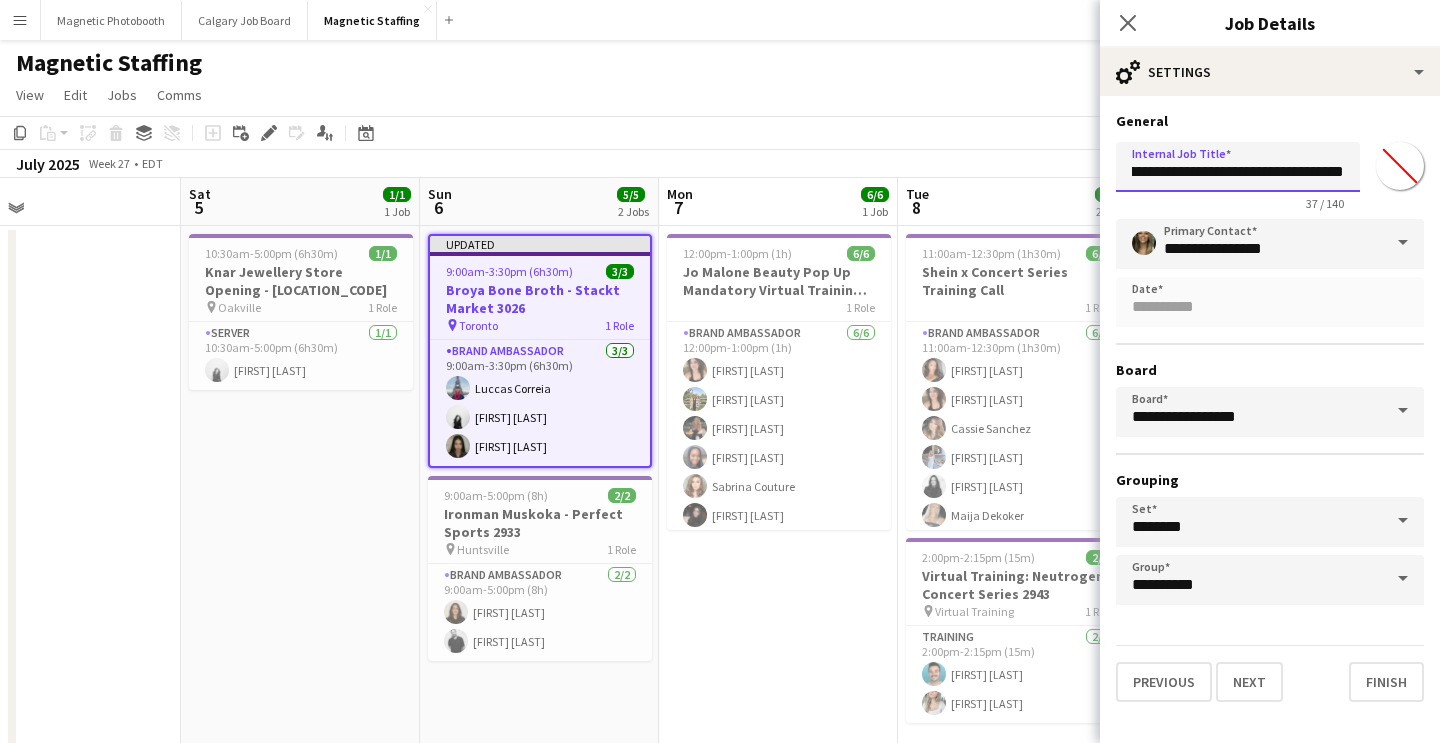 drag, startPoint x: 1281, startPoint y: 165, endPoint x: 1466, endPoint y: 164, distance: 185.0027 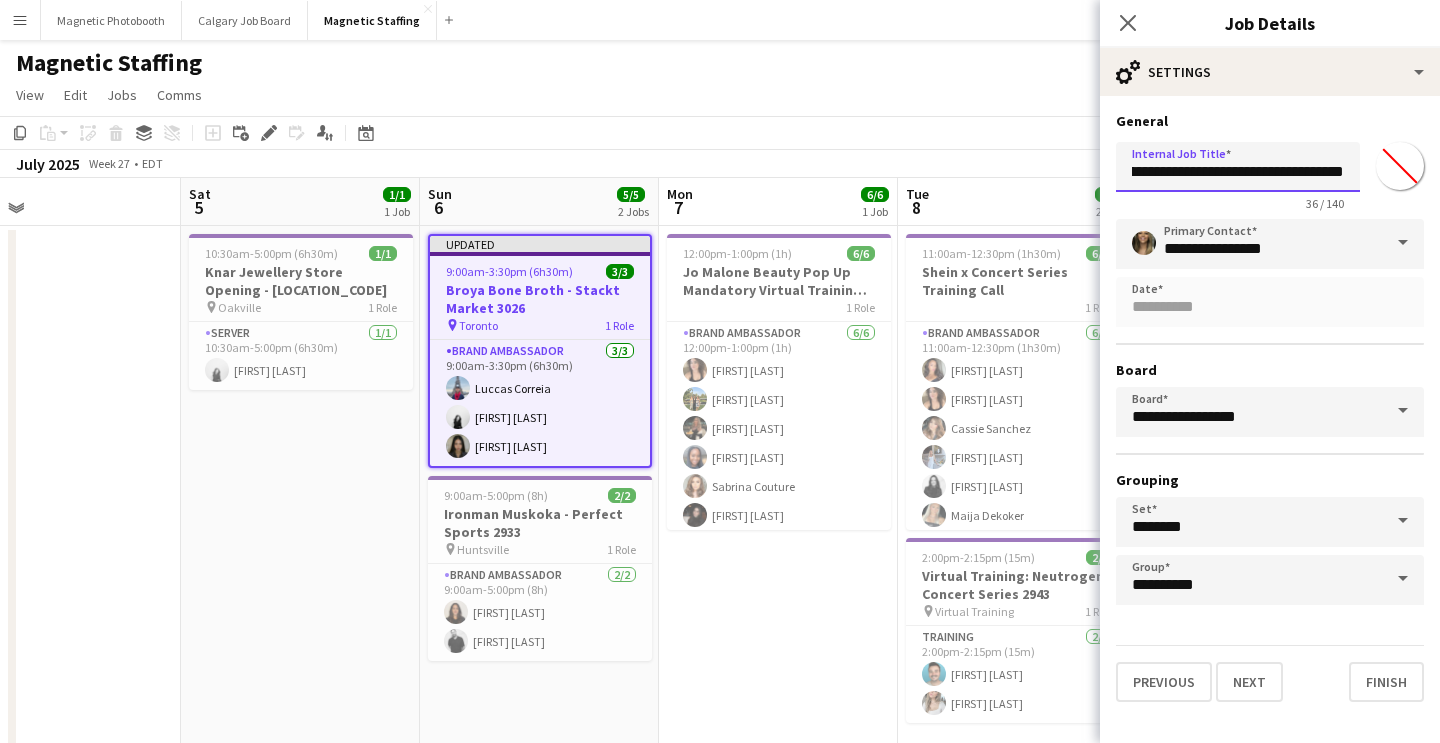 scroll, scrollTop: 0, scrollLeft: 42, axis: horizontal 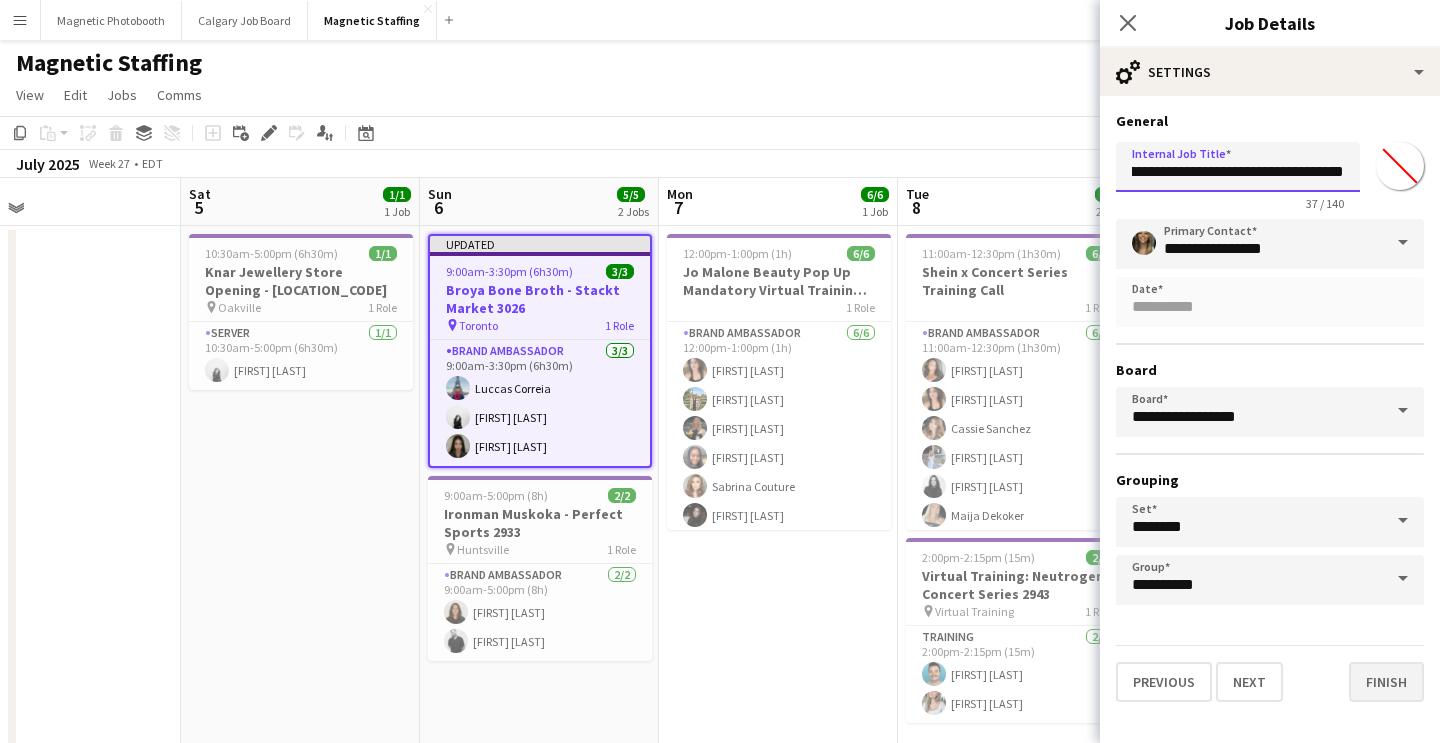 type on "**********" 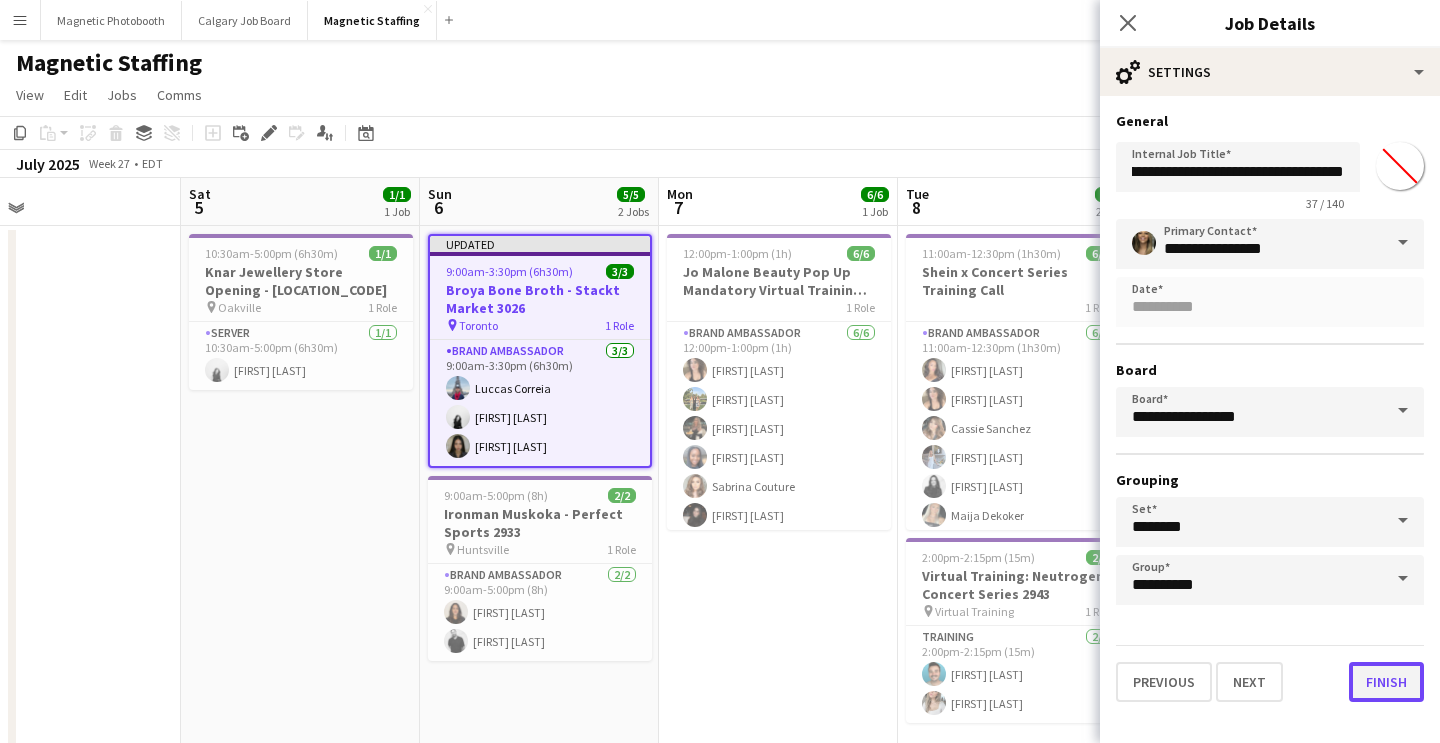 click on "Finish" at bounding box center [1386, 682] 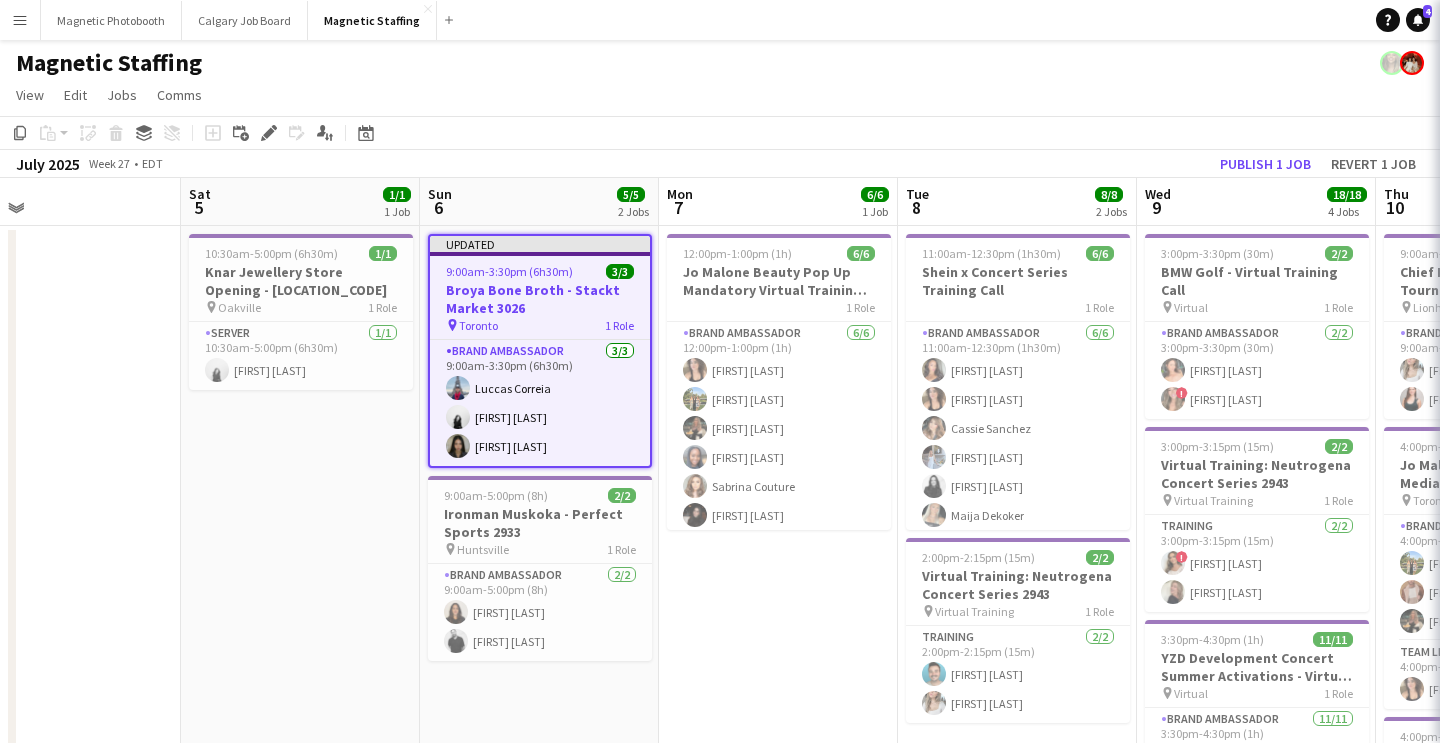 scroll, scrollTop: 0, scrollLeft: 0, axis: both 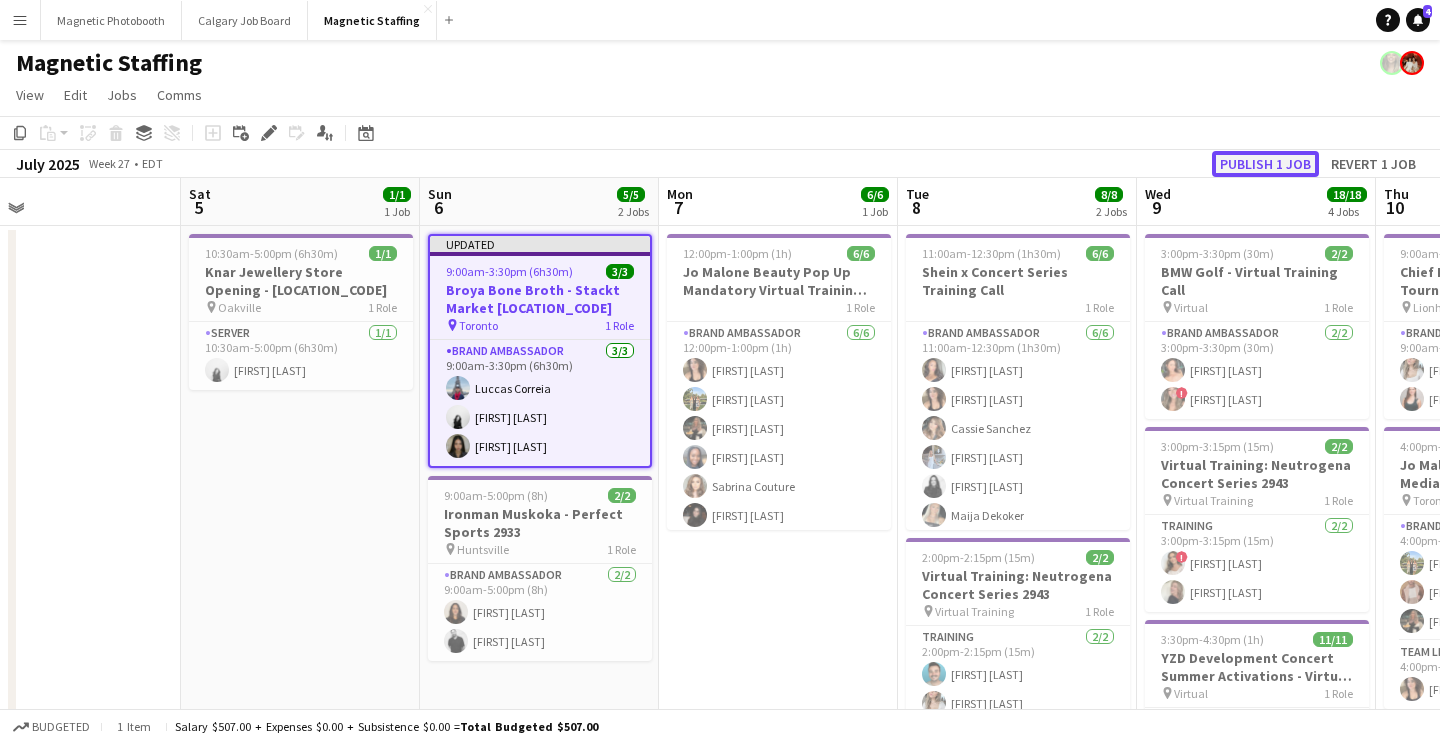 click on "Publish 1 job" 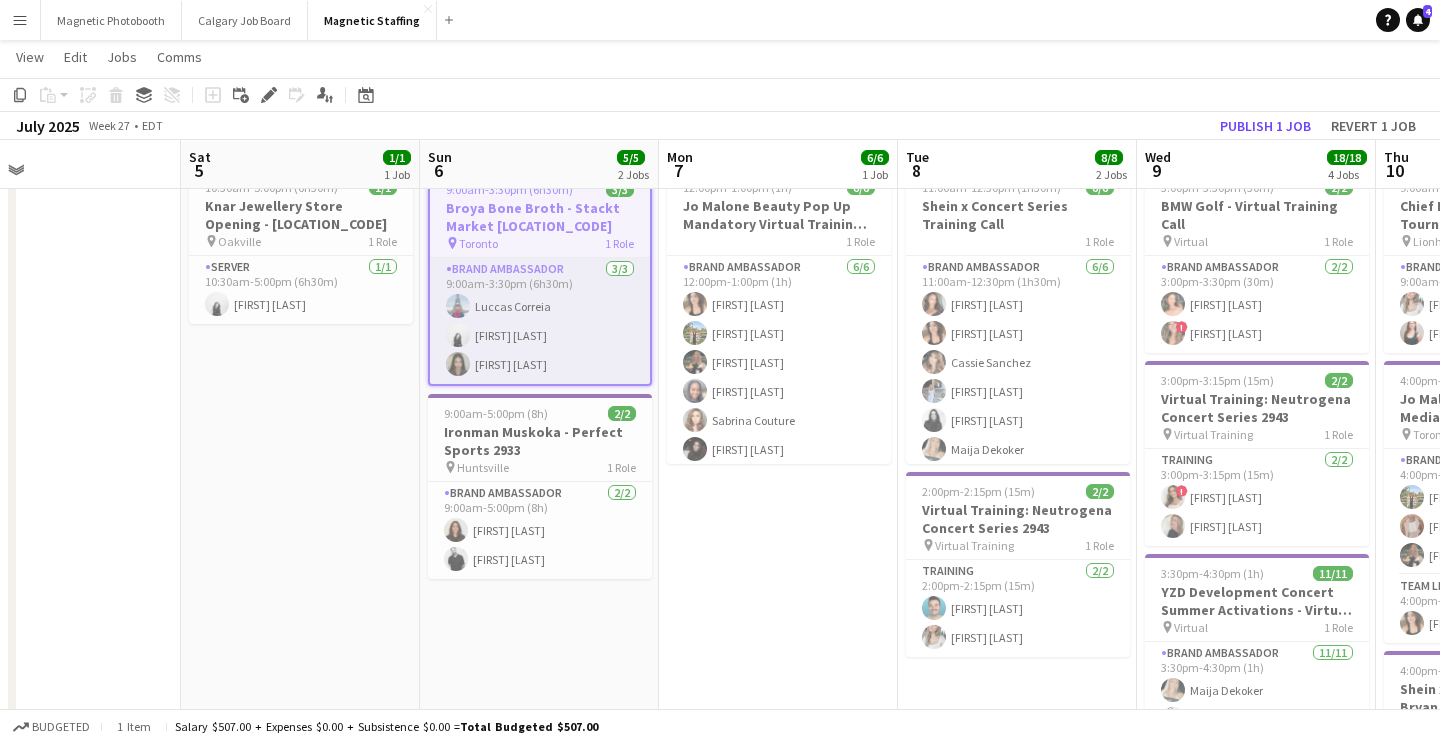 scroll, scrollTop: 65, scrollLeft: 0, axis: vertical 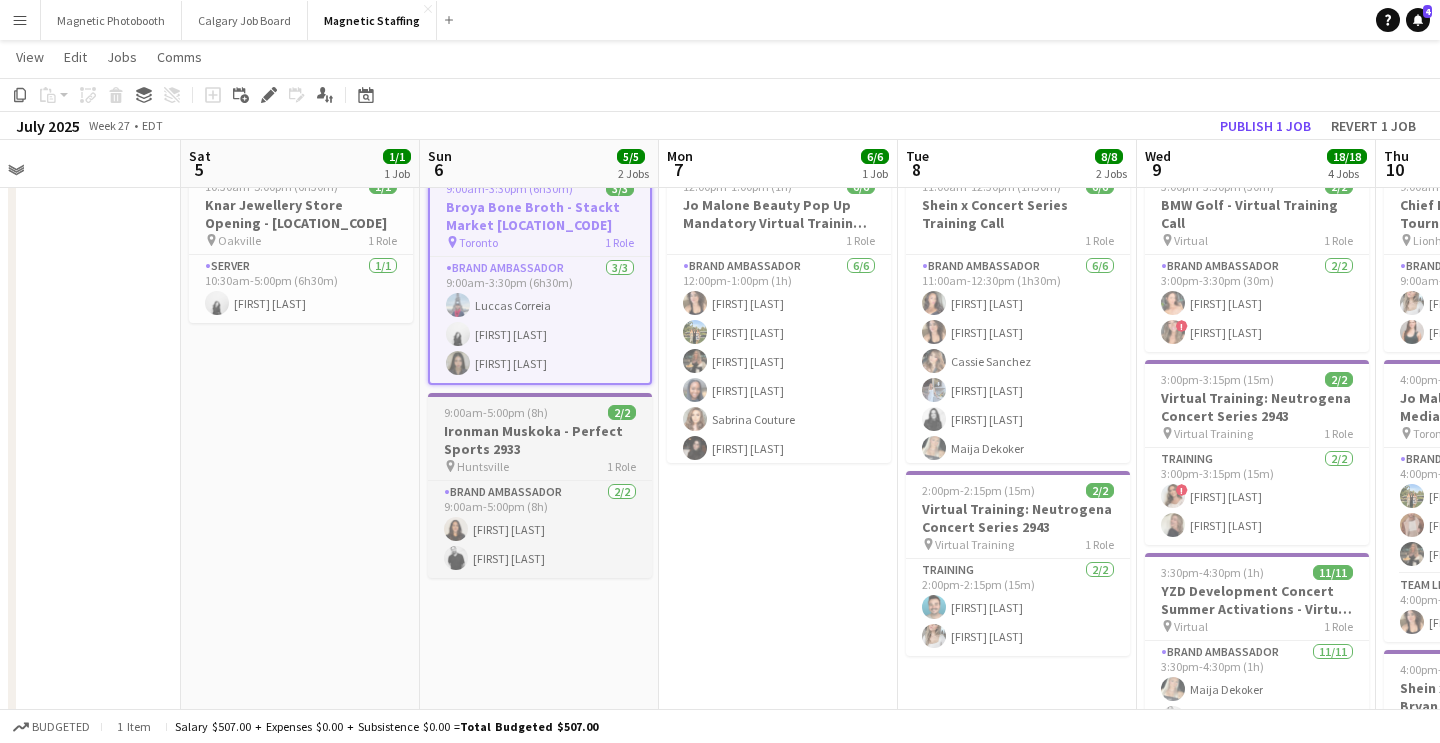 click on "Ironman Muskoka - Perfect Sports 2933" at bounding box center [540, 440] 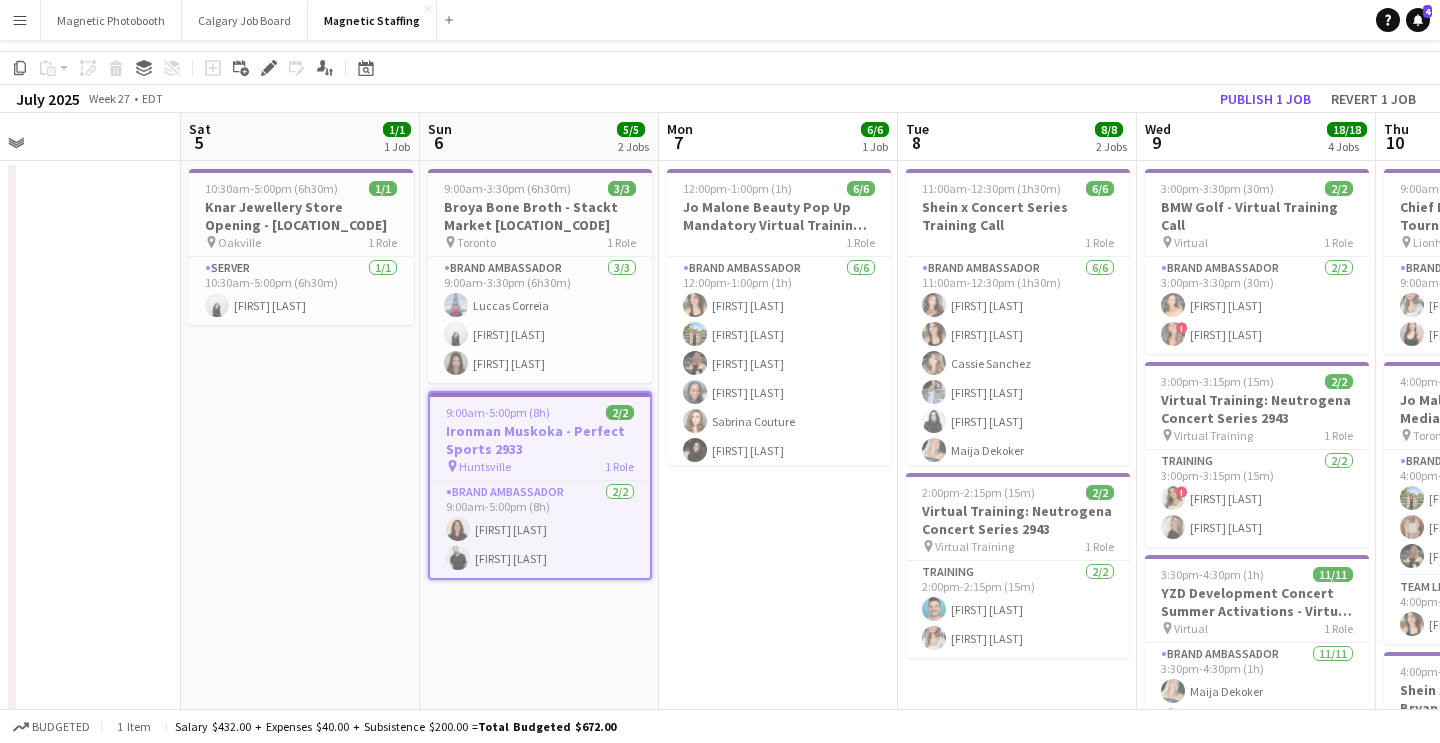 scroll, scrollTop: 0, scrollLeft: 0, axis: both 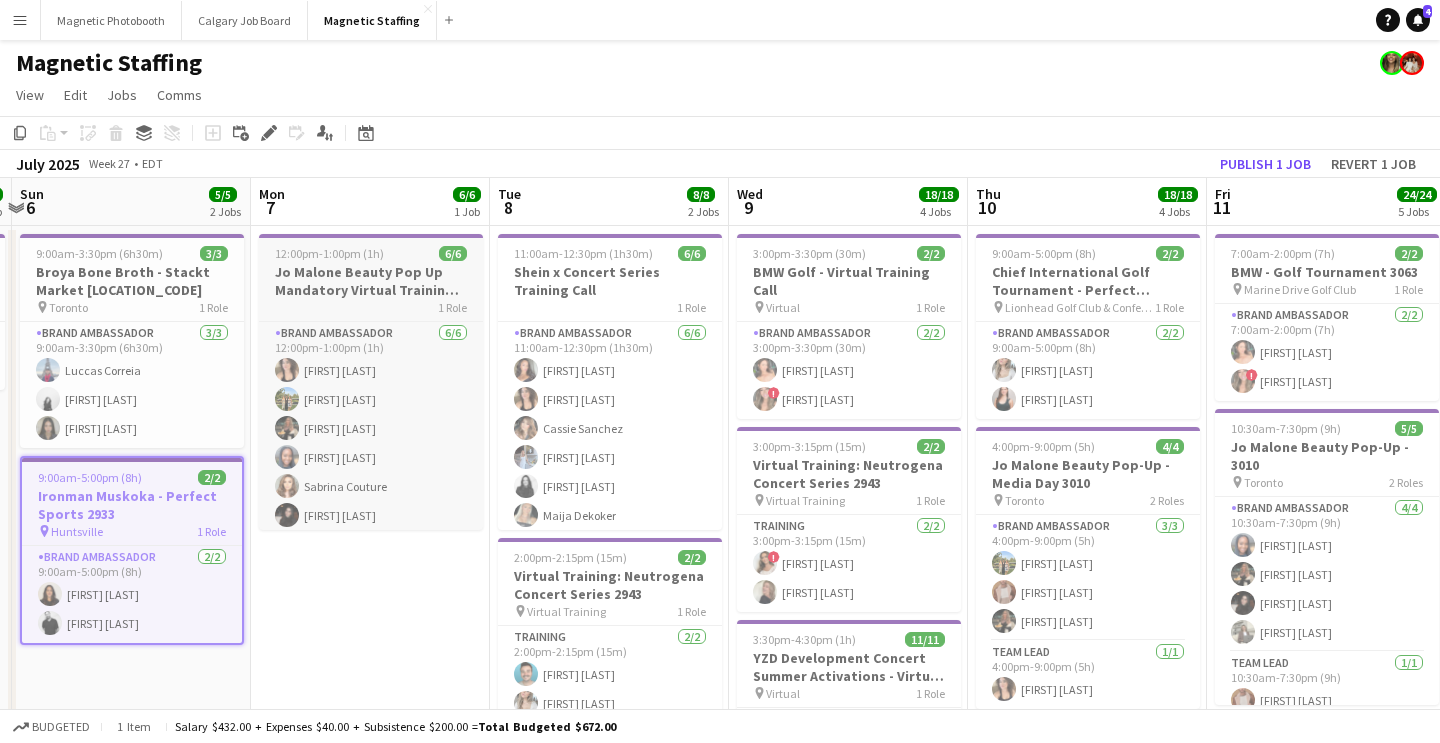 click on "Jo Malone Beauty Pop Up Mandatory Virtual Training -3010" at bounding box center (371, 281) 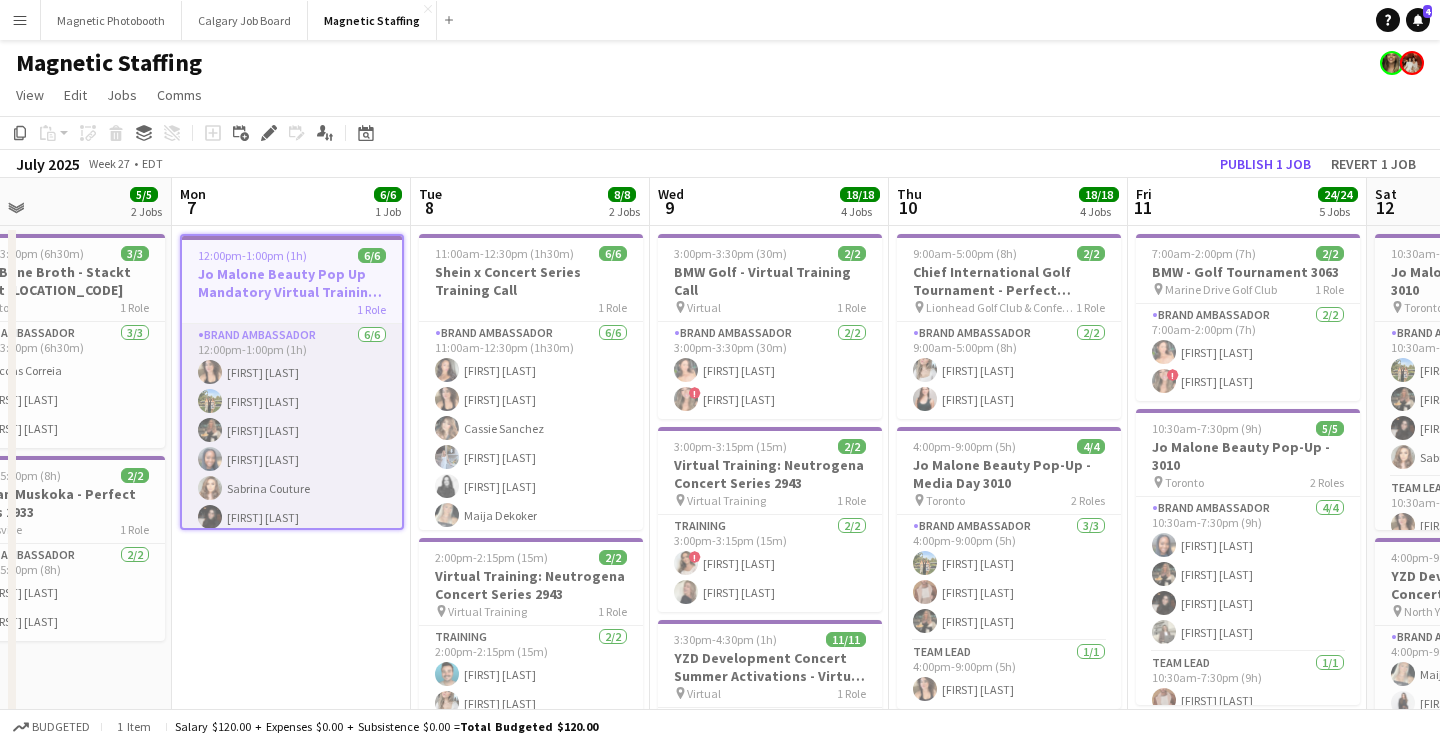 scroll, scrollTop: 0, scrollLeft: 1024, axis: horizontal 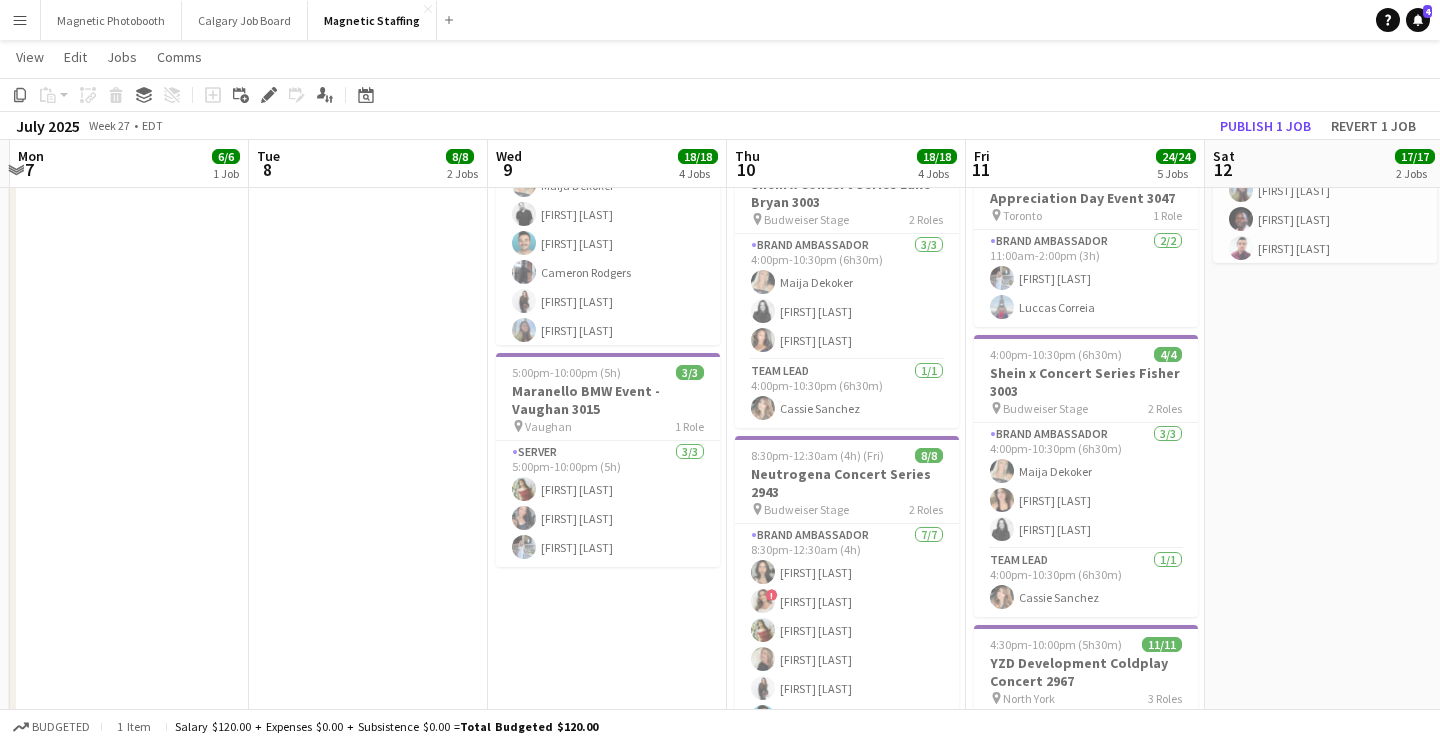 click on "11:00am-12:30pm (1h30m)    6/6   Shein x Concert Series Training Call   1 Role   Brand Ambassador   6/6   11:00am-12:30pm (1h30m)
[FIRST] [LAST] [FIRST] [LAST] [FIRST] [LAST] [FIRST] [LAST] [FIRST] [LAST] [FIRST] [LAST]     2:00pm-2:15pm (15m)    2/2   Virtual Training: Neutrogena Concert Series 2943
pin
Virtual Training   1 Role   Training   2/2   2:00pm-2:15pm (15m)
[FIRST] [LAST] [FIRST] [LAST]" at bounding box center (368, 319) 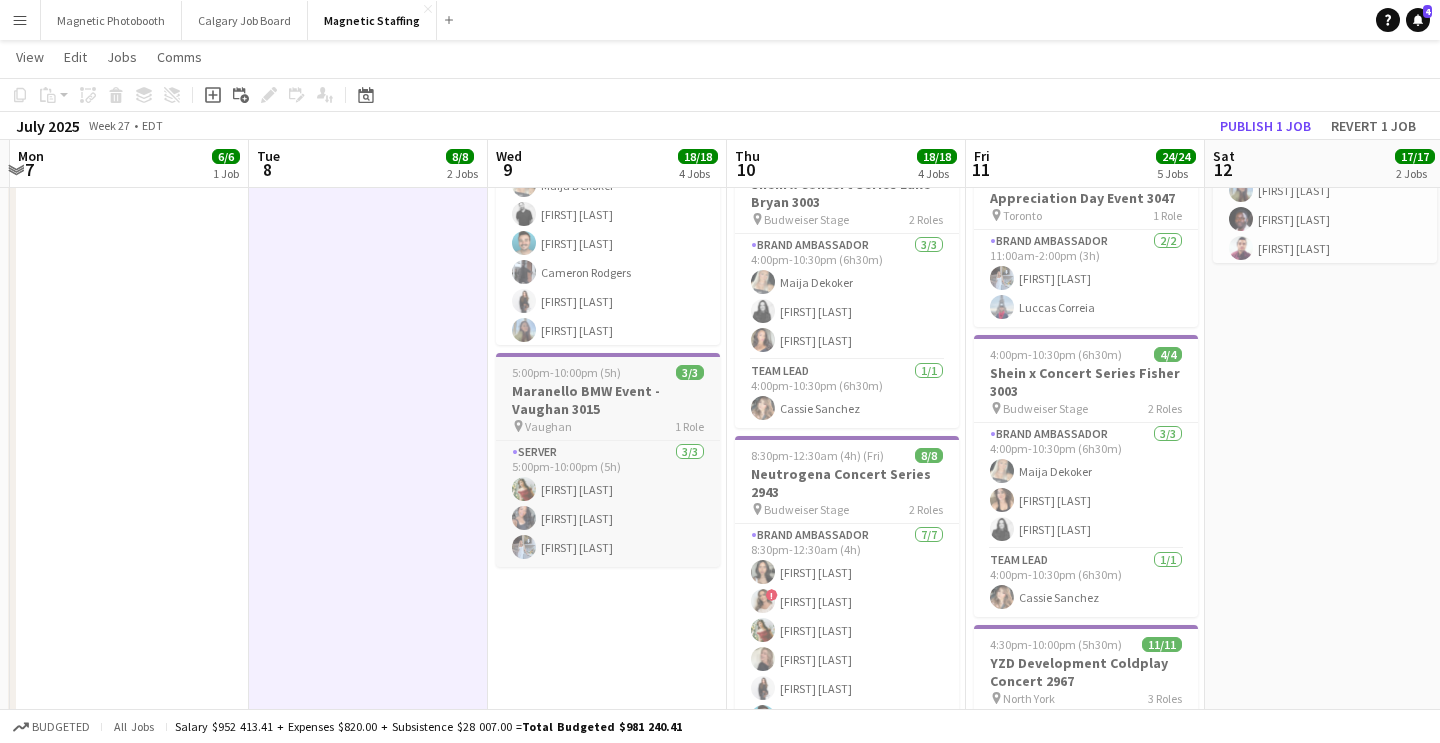 click on "pin
[CITY]   1 Role" at bounding box center (608, 426) 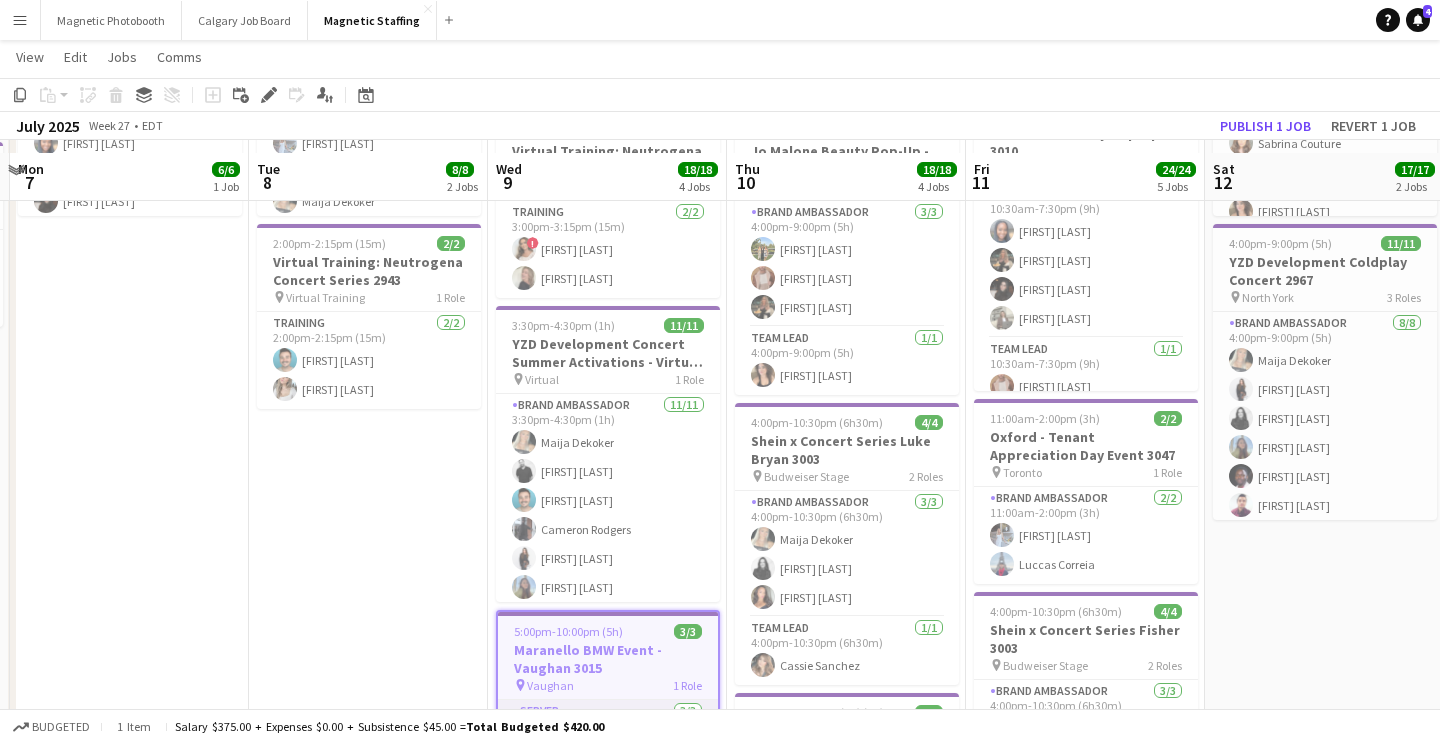 scroll, scrollTop: 304, scrollLeft: 0, axis: vertical 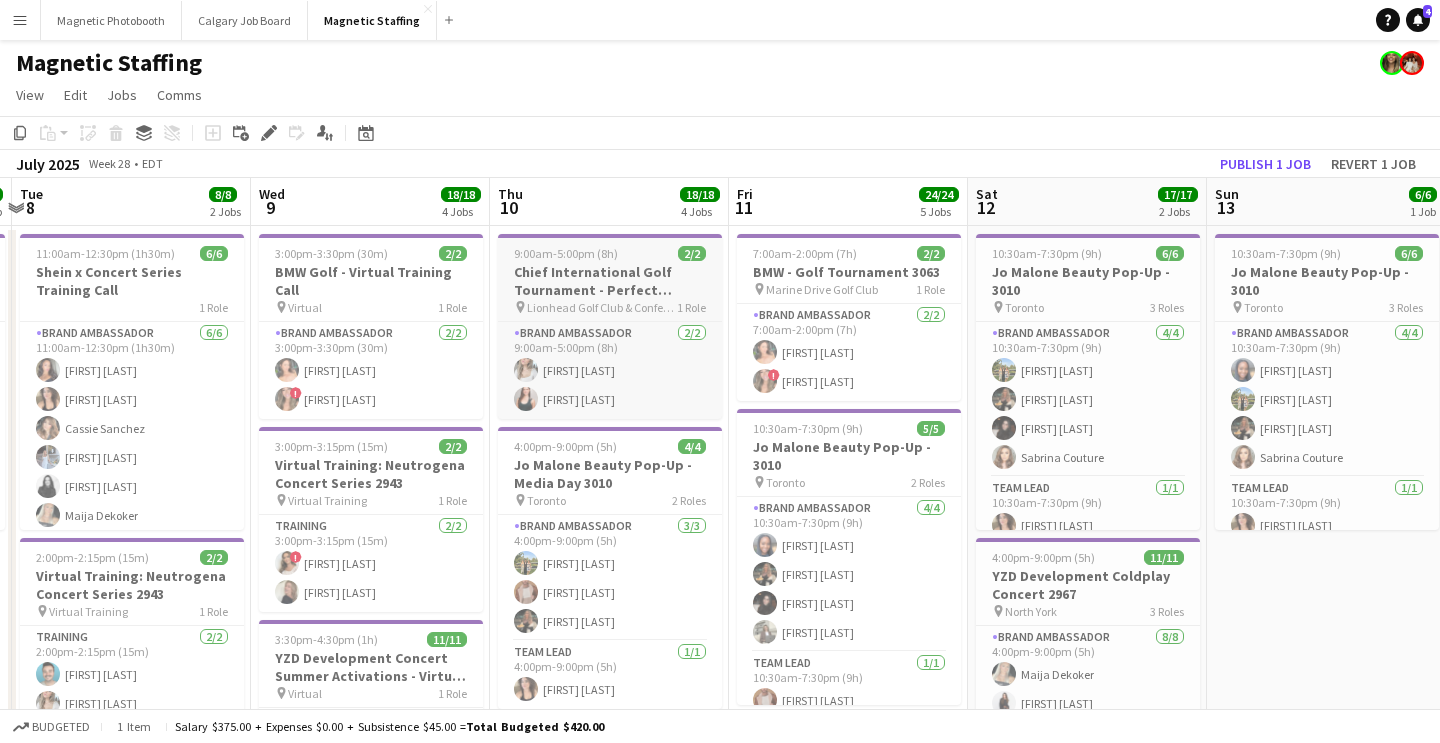click on "Chief International Golf Tournament - Perfect Sports 3048" at bounding box center (610, 281) 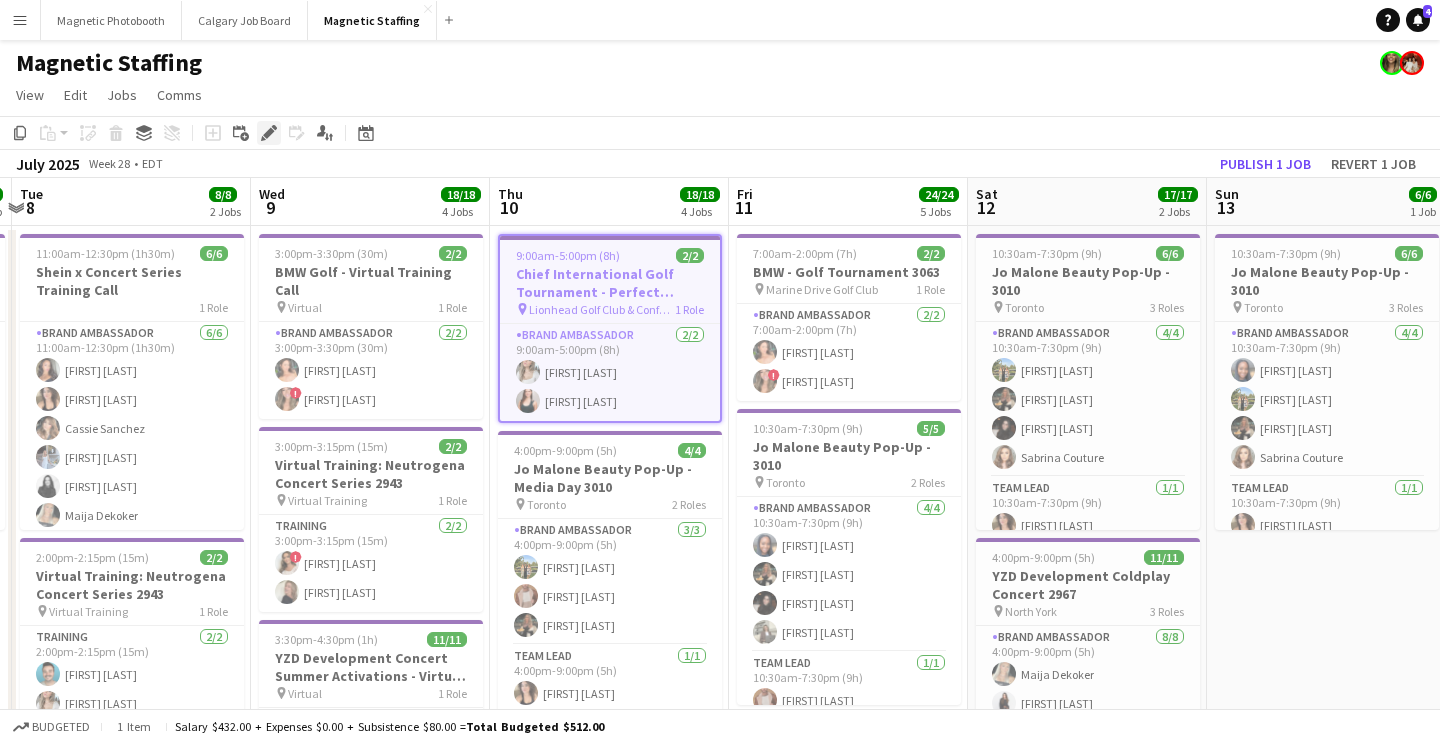 click on "Edit" at bounding box center [269, 133] 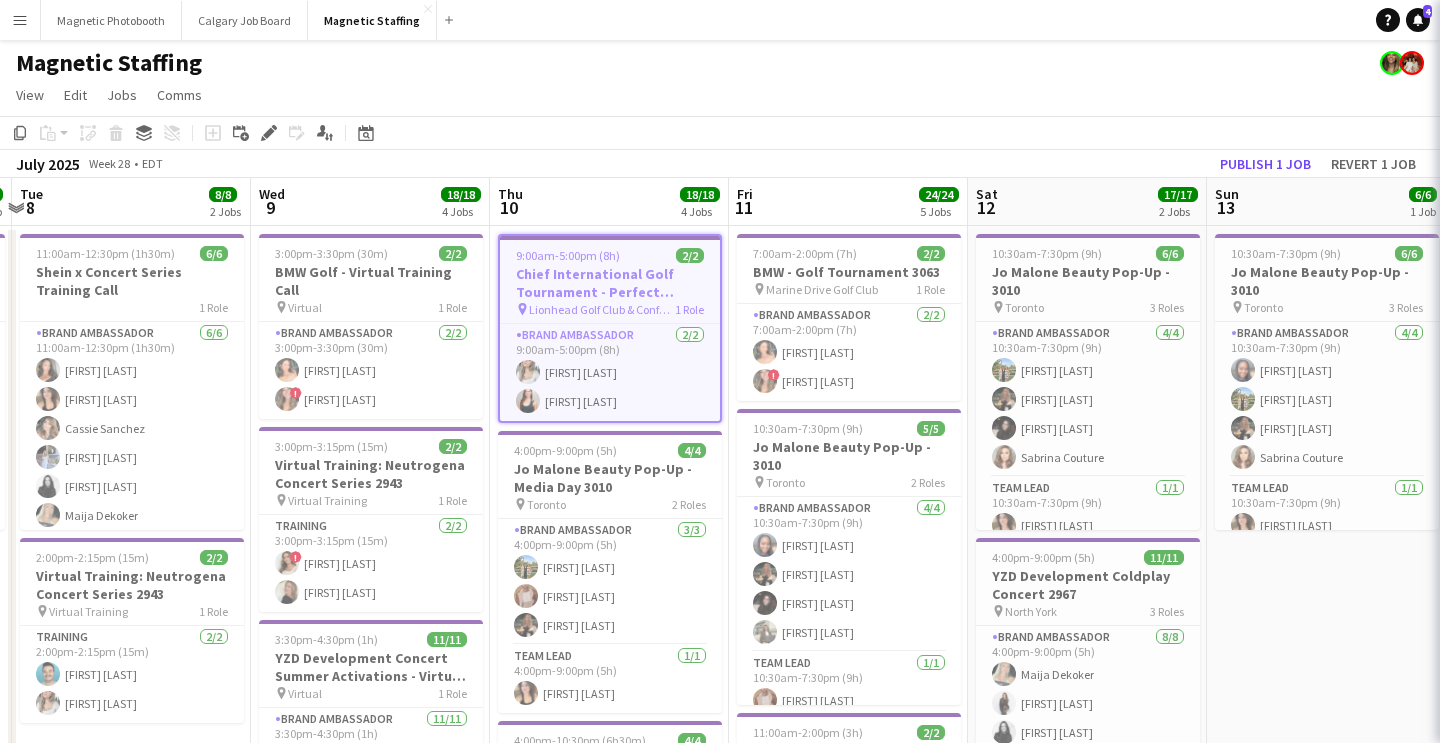 type on "**********" 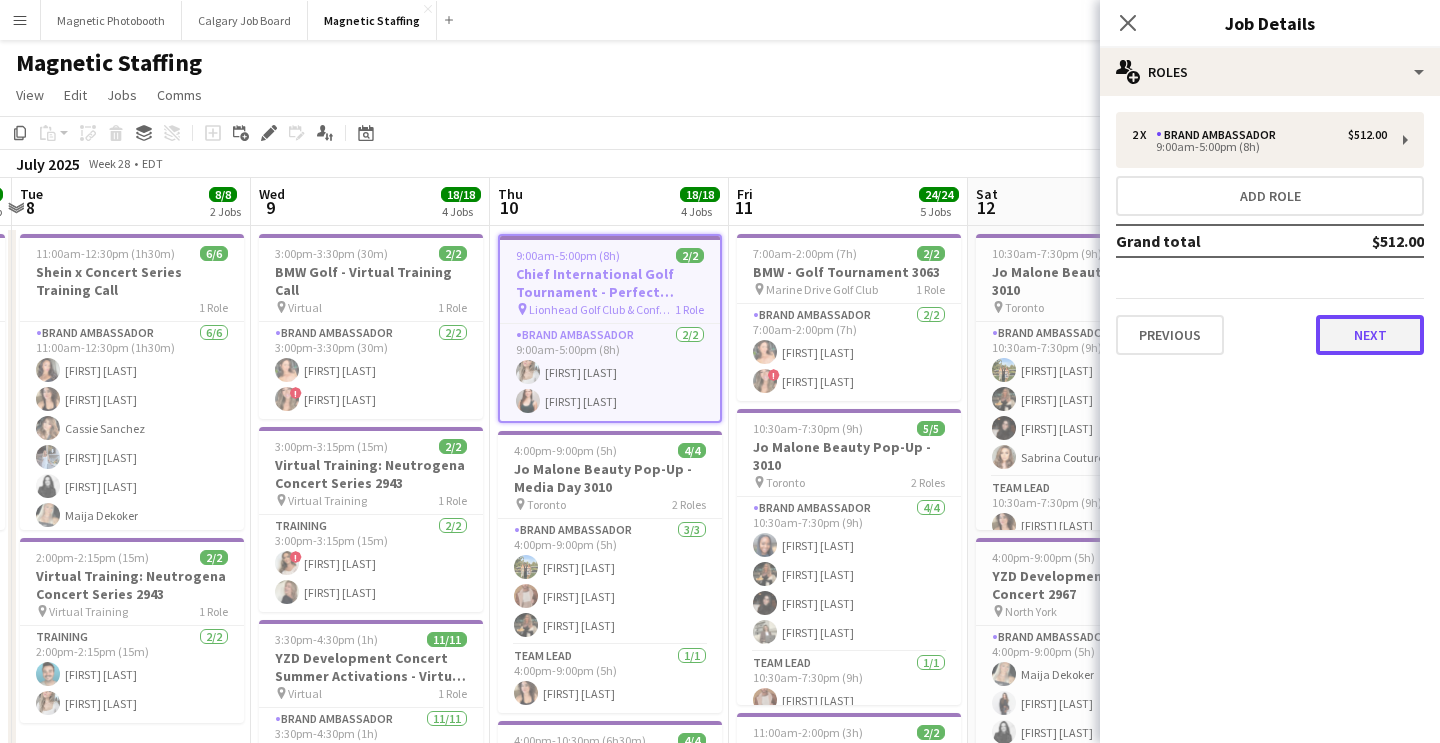 click on "Next" at bounding box center (1370, 335) 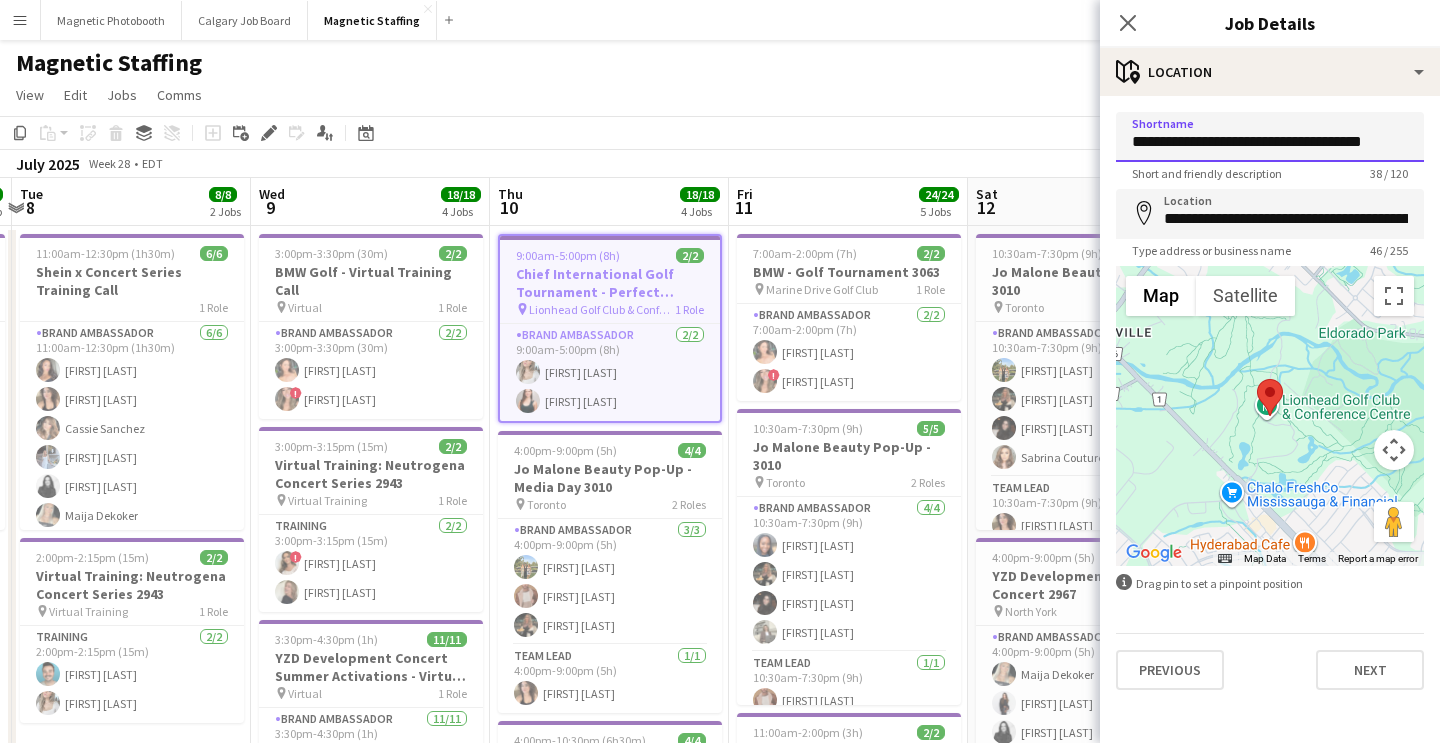 drag, startPoint x: 1316, startPoint y: 142, endPoint x: 1466, endPoint y: 138, distance: 150.05333 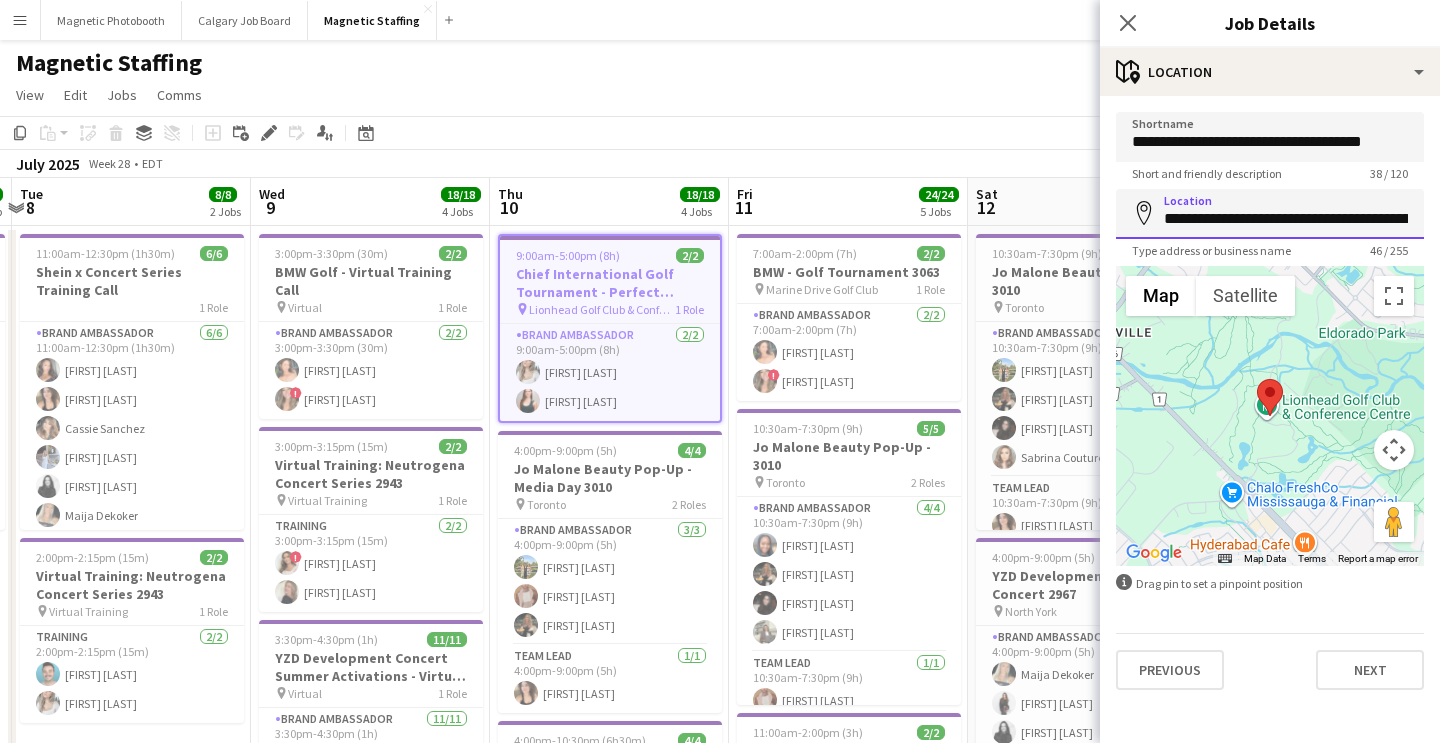 scroll, scrollTop: 0, scrollLeft: 81, axis: horizontal 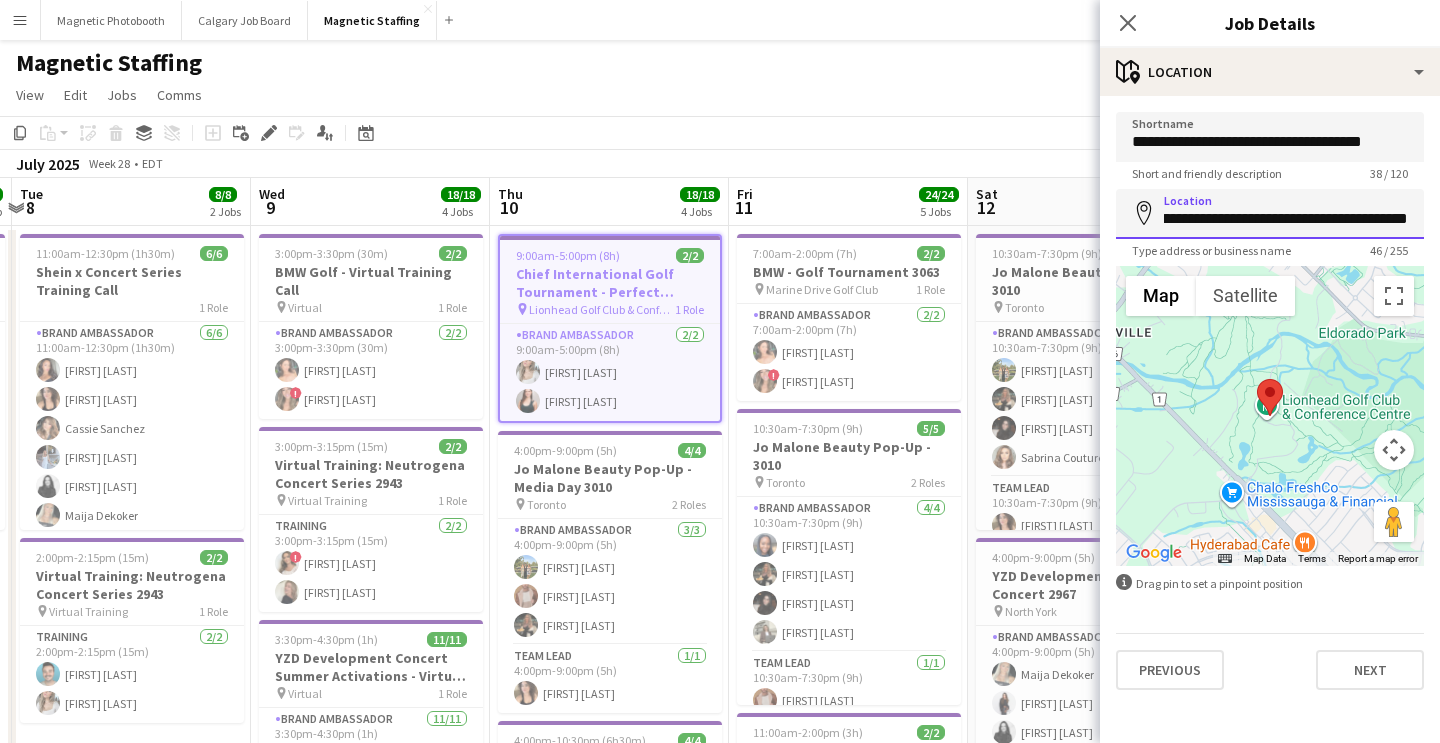 drag, startPoint x: 1291, startPoint y: 219, endPoint x: 1466, endPoint y: 207, distance: 175.41095 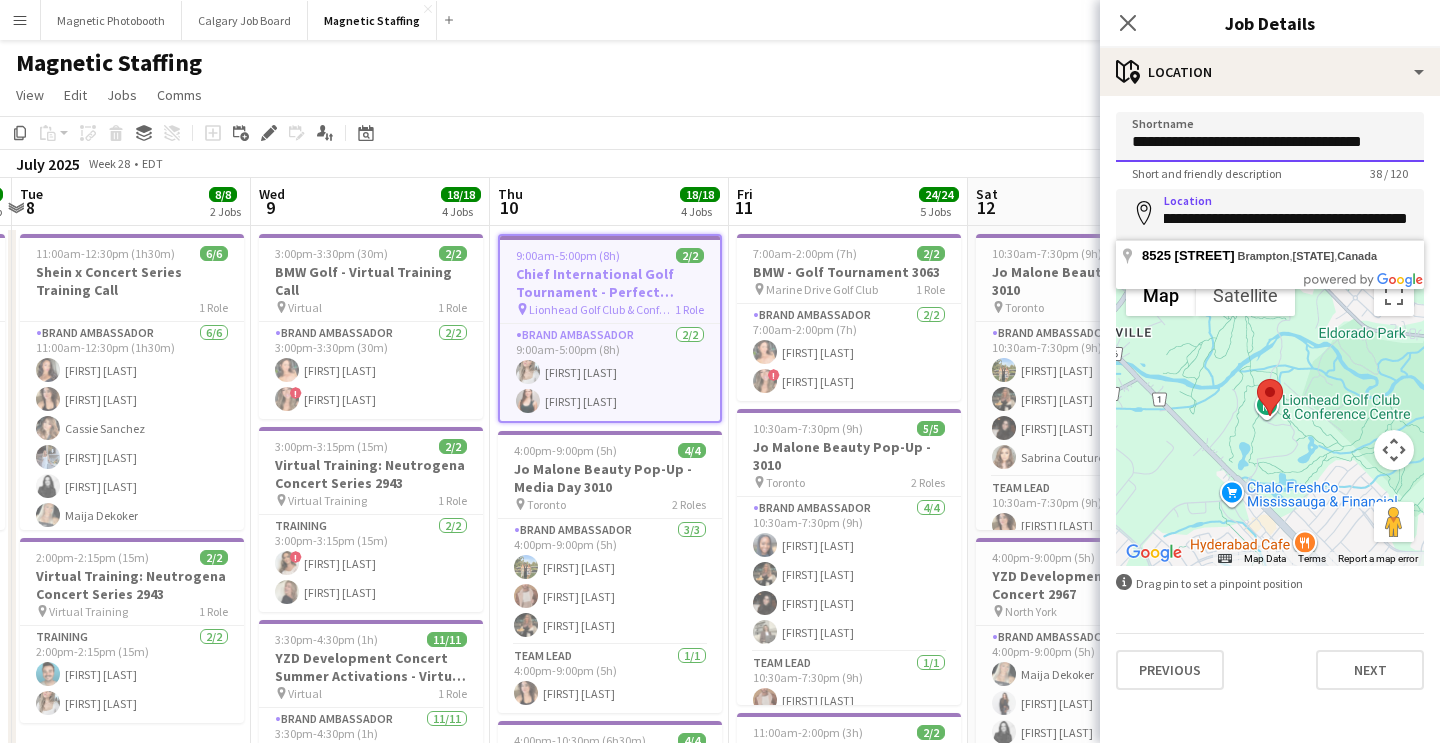 click on "**********" at bounding box center [1270, 137] 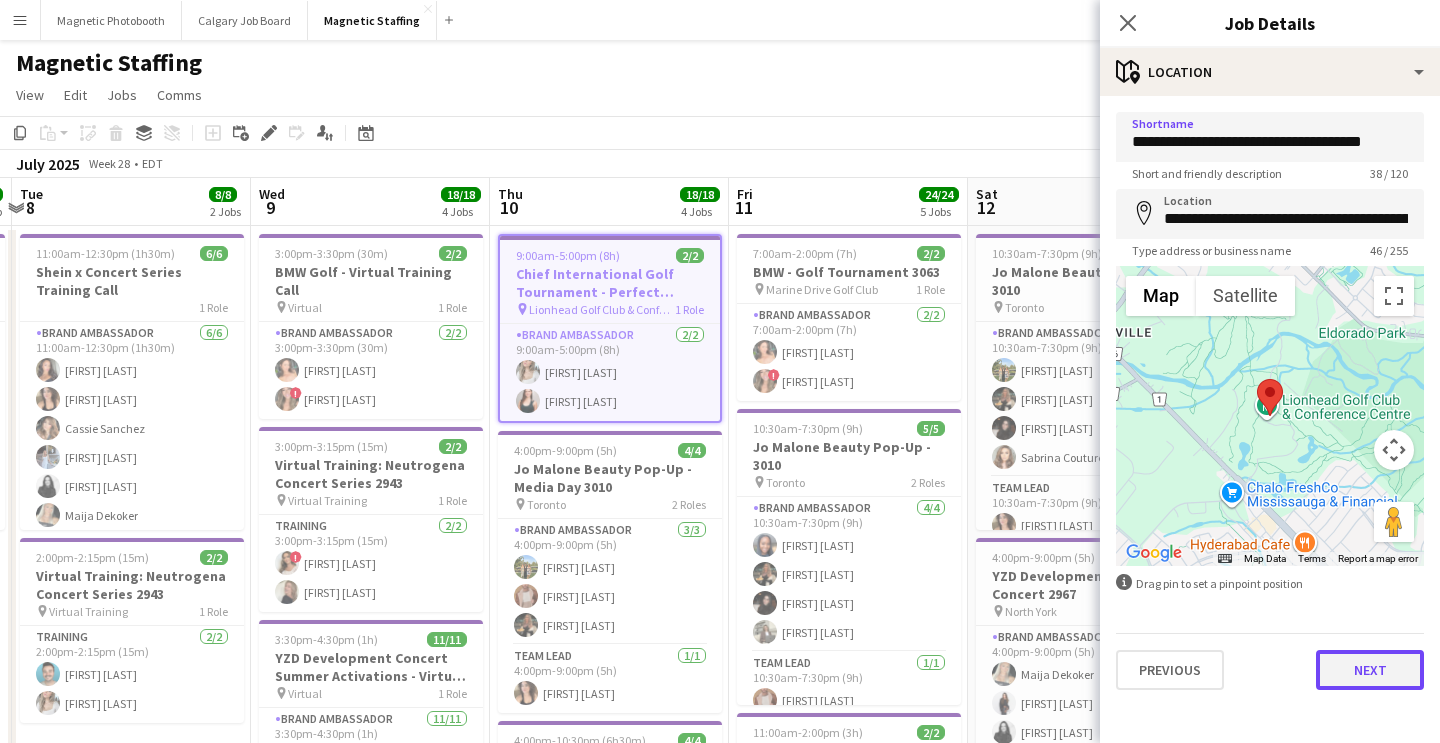 click on "Next" at bounding box center (1370, 670) 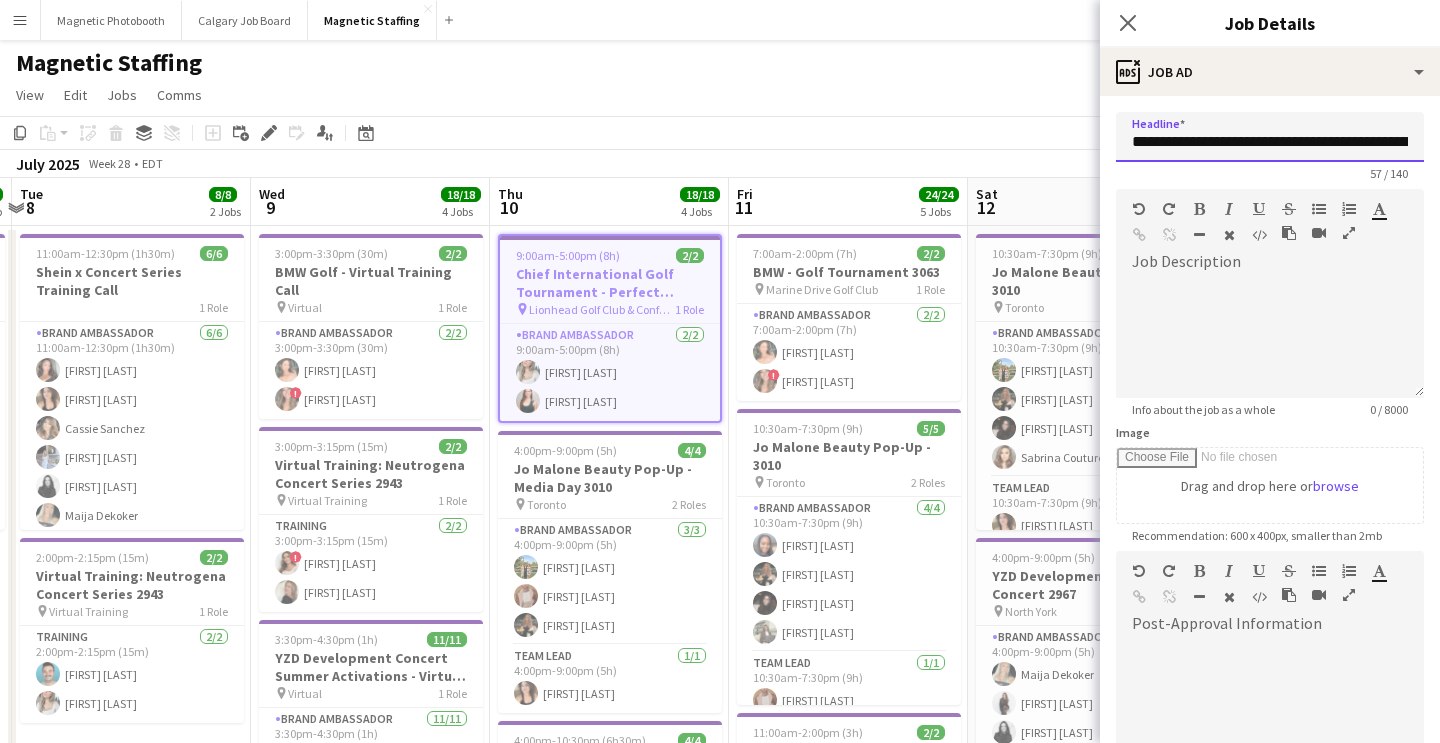 scroll, scrollTop: 0, scrollLeft: 105, axis: horizontal 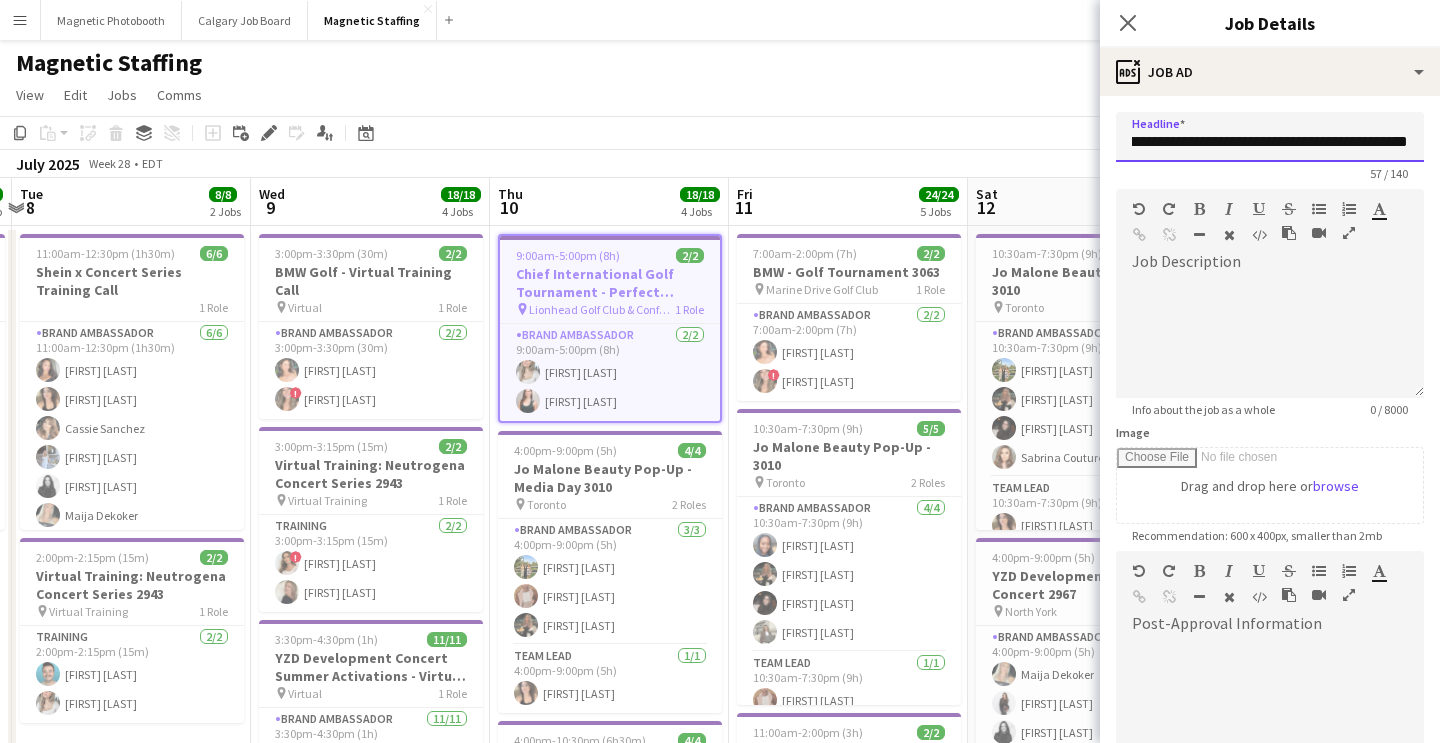 drag, startPoint x: 1356, startPoint y: 137, endPoint x: 1466, endPoint y: 134, distance: 110.0409 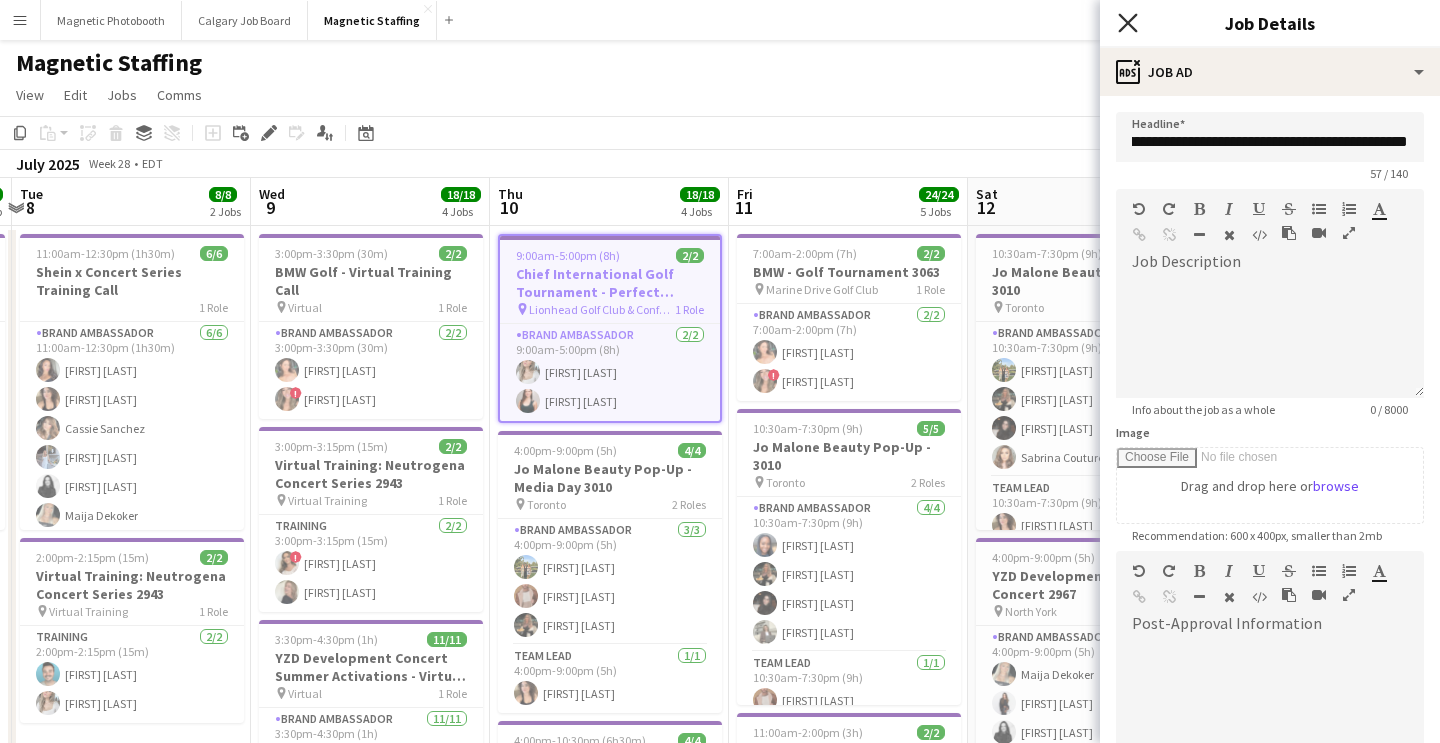 scroll, scrollTop: 0, scrollLeft: 0, axis: both 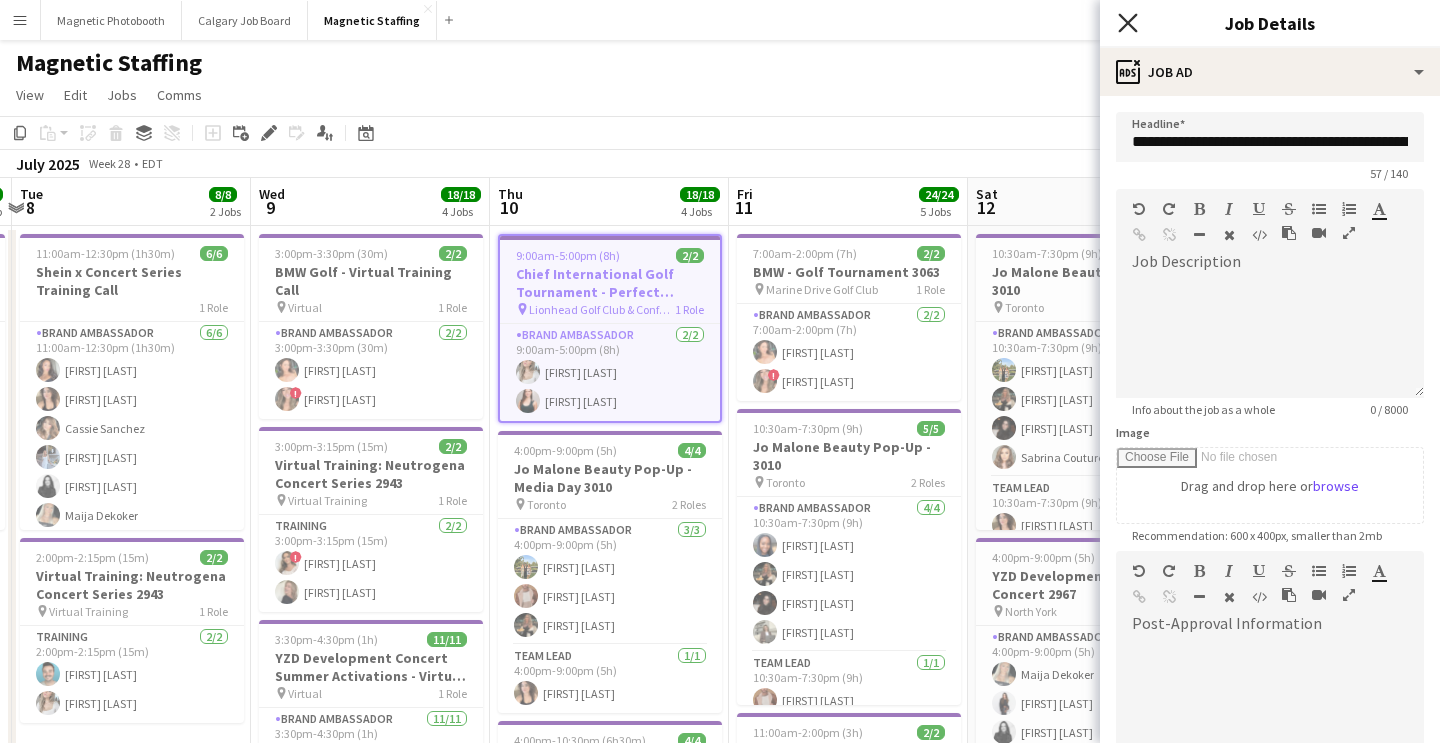 click 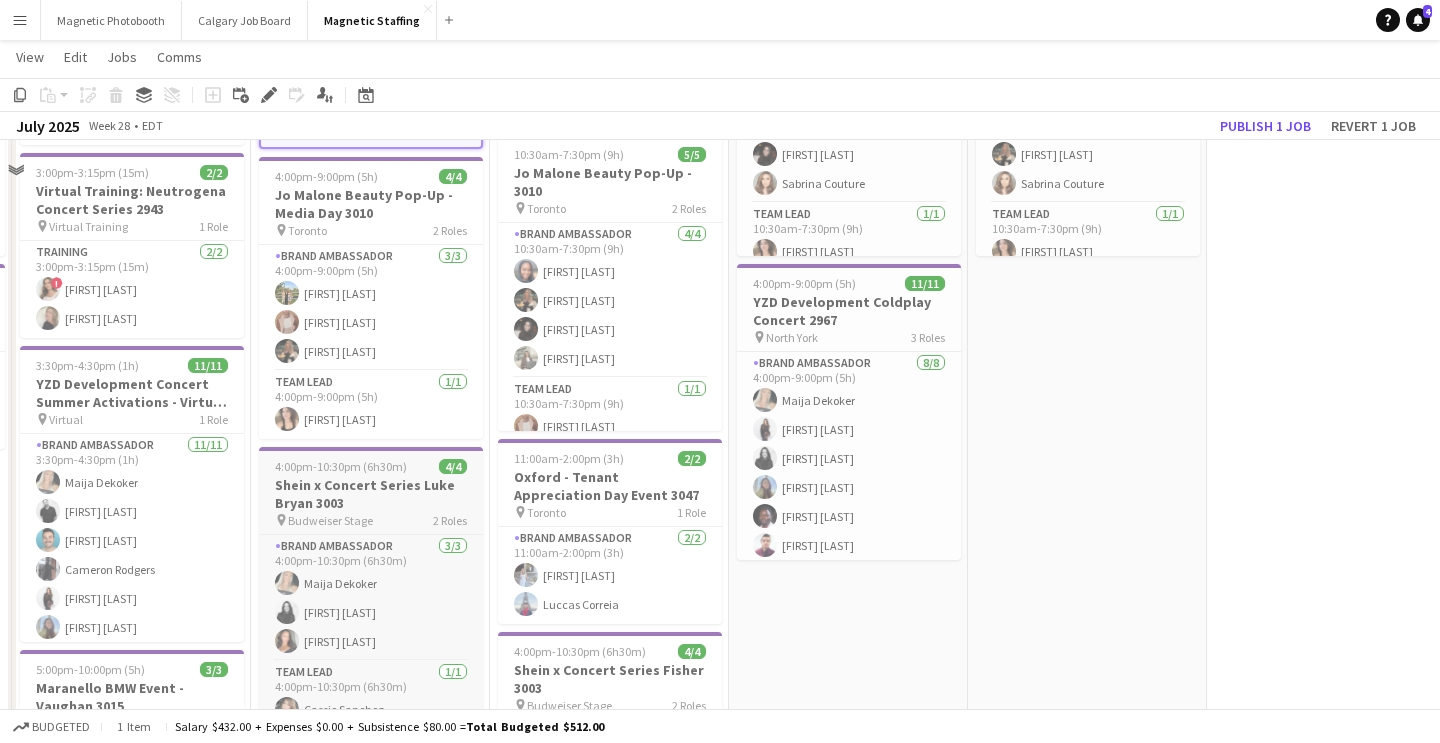 scroll, scrollTop: 0, scrollLeft: 0, axis: both 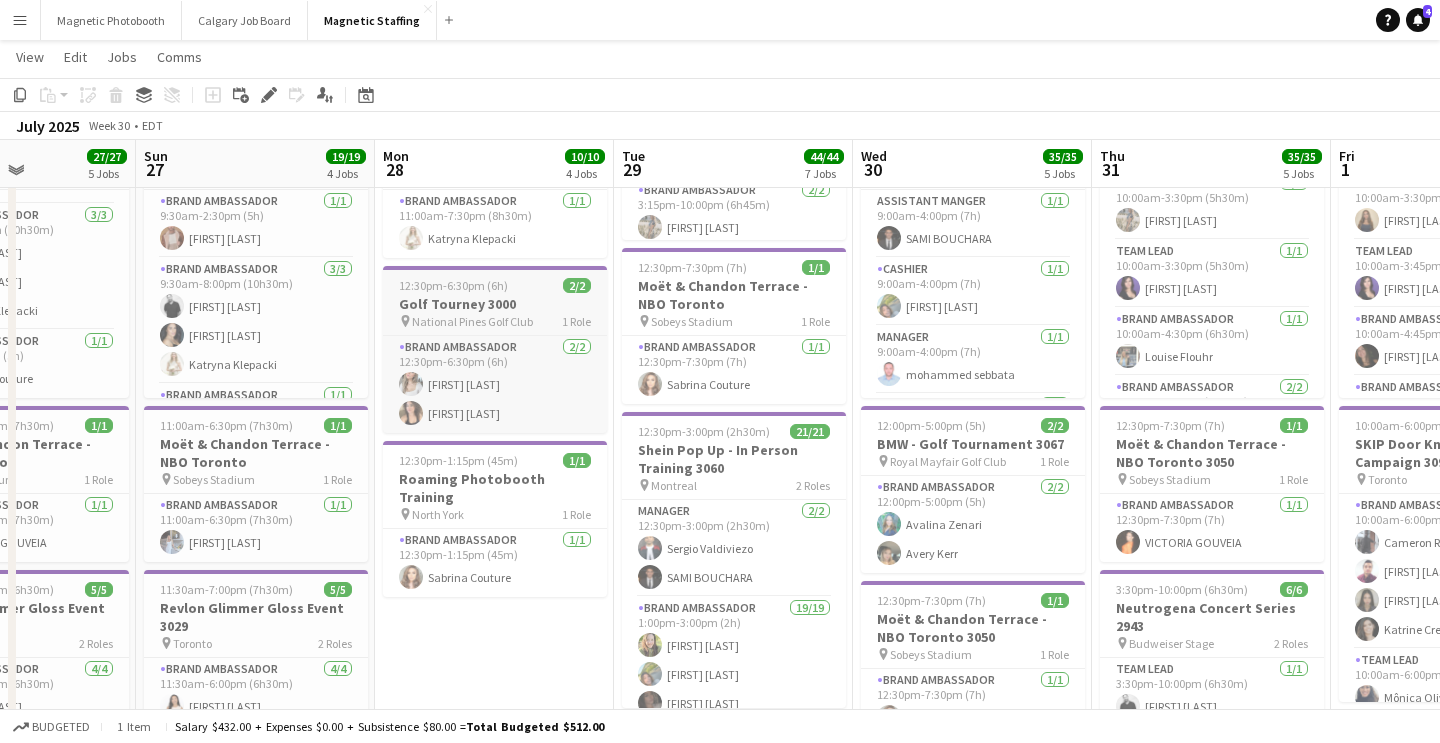 click on "Golf Tourney 3000" at bounding box center [495, 304] 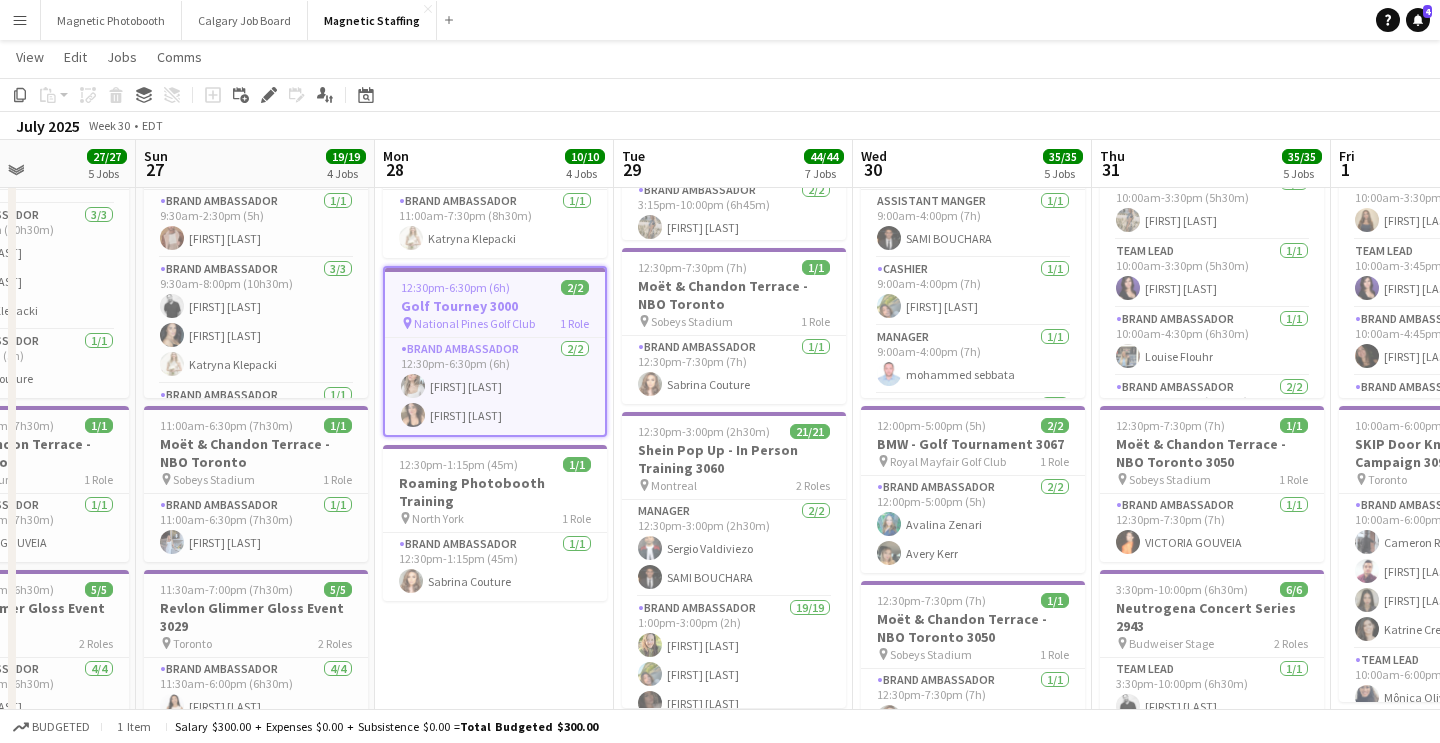 click on "Golf Tourney 3000" at bounding box center (495, 306) 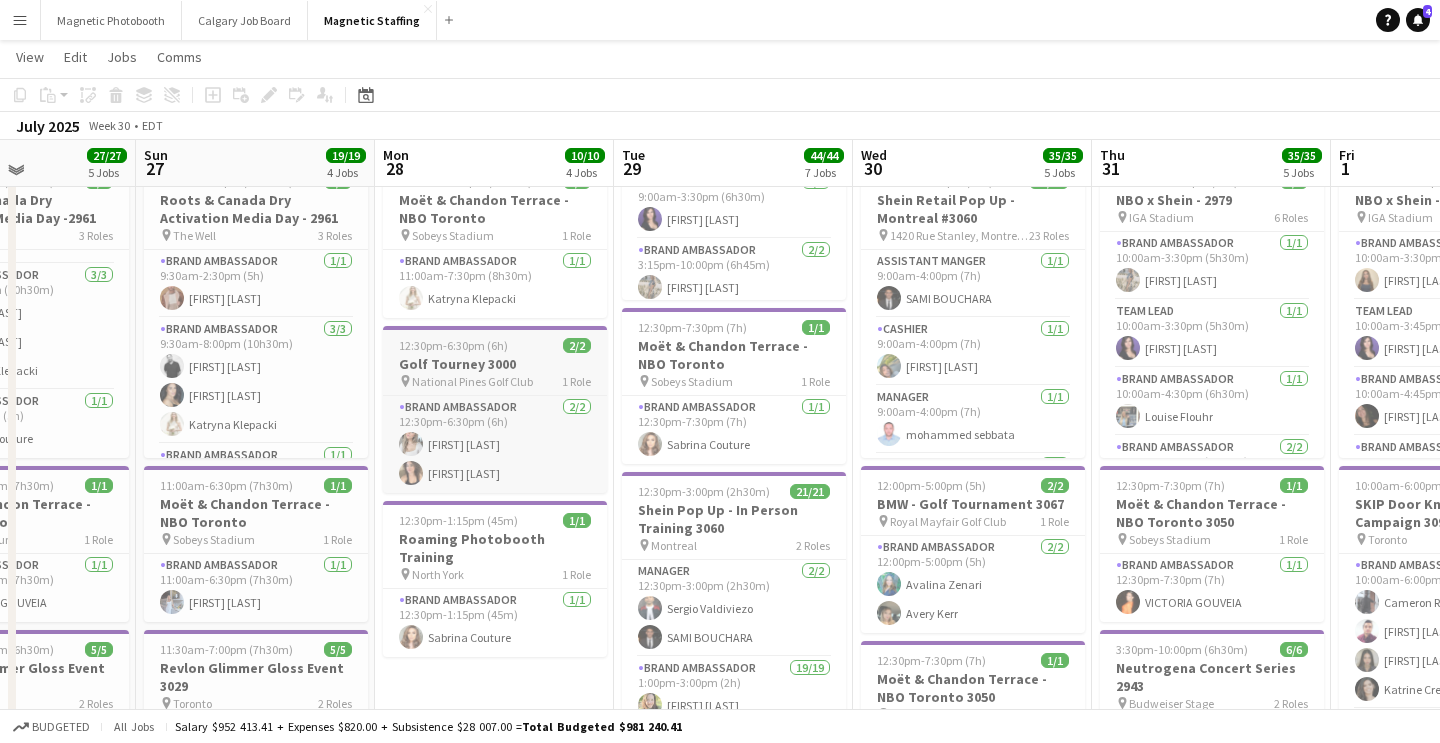 scroll, scrollTop: 372, scrollLeft: 0, axis: vertical 